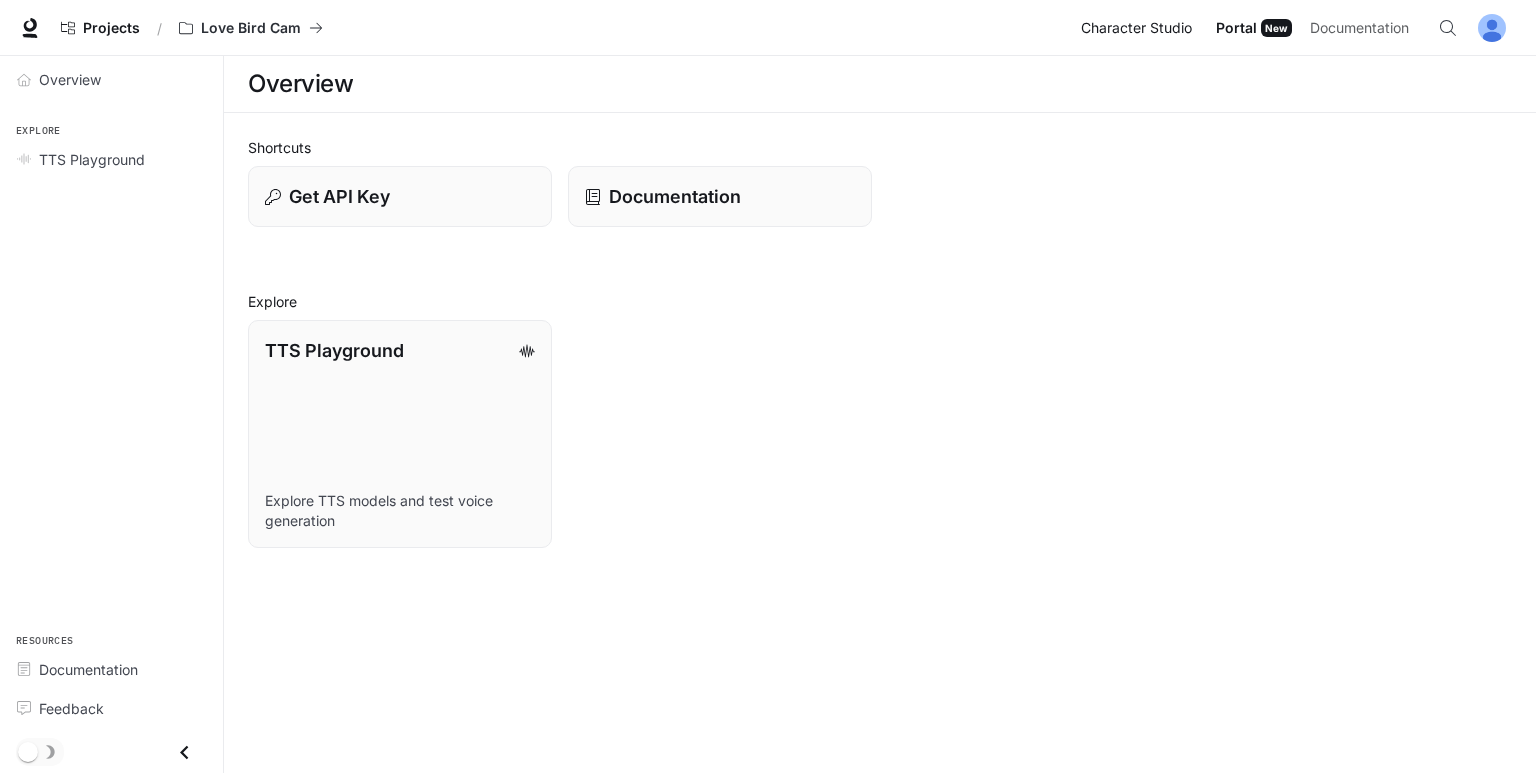 scroll, scrollTop: 0, scrollLeft: 0, axis: both 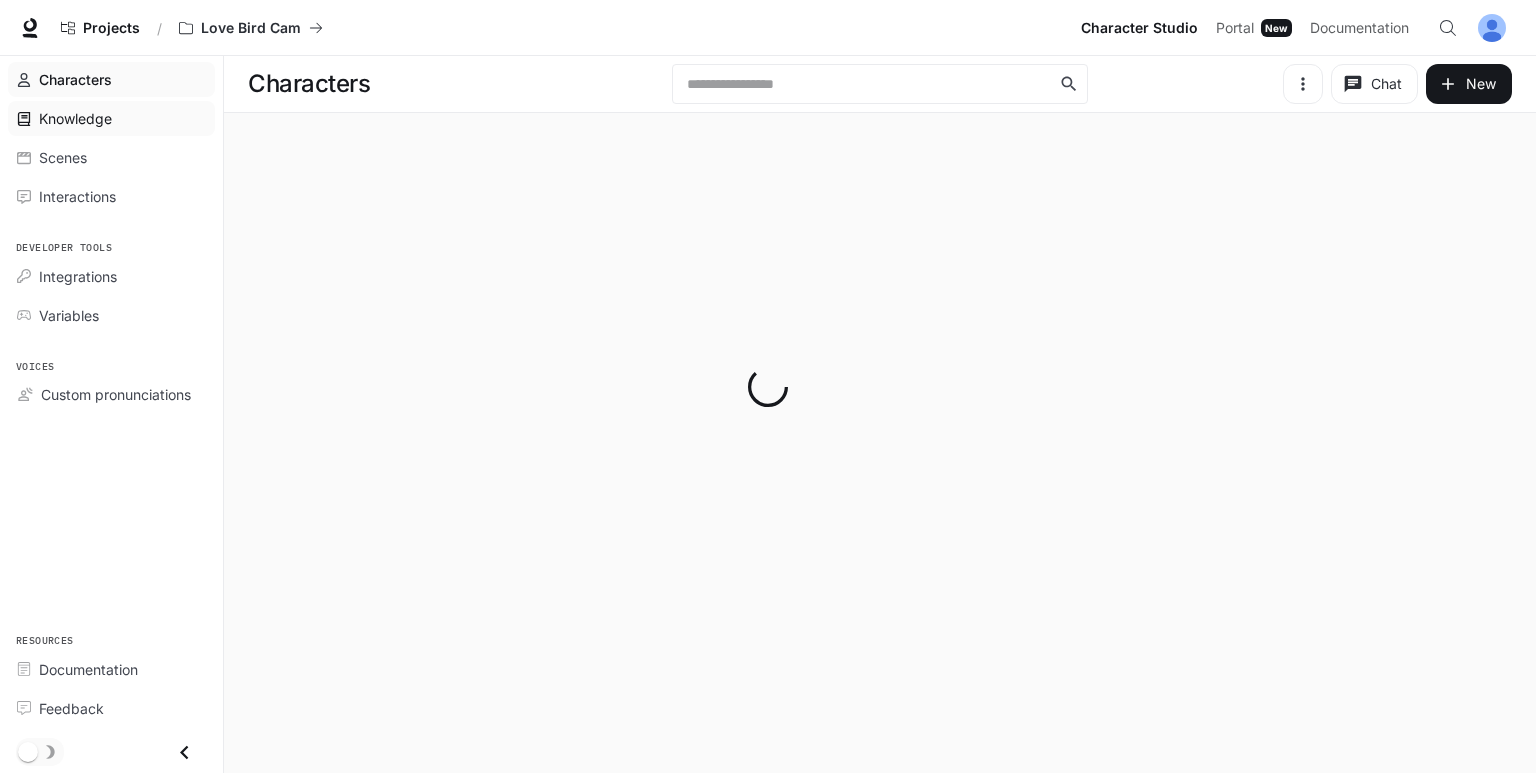 click on "Knowledge" at bounding box center [111, 118] 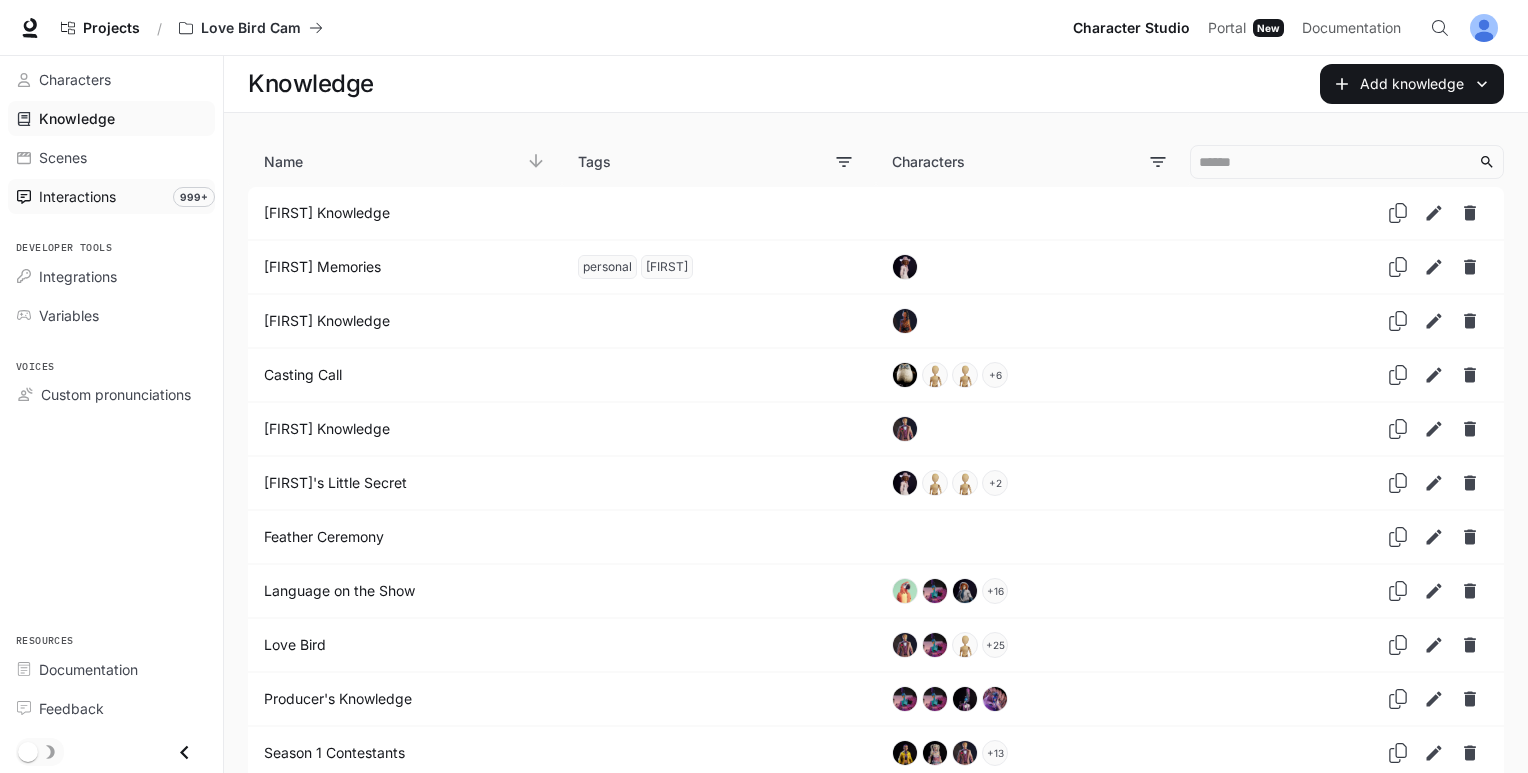 click on "Interactions 999+" at bounding box center [111, 196] 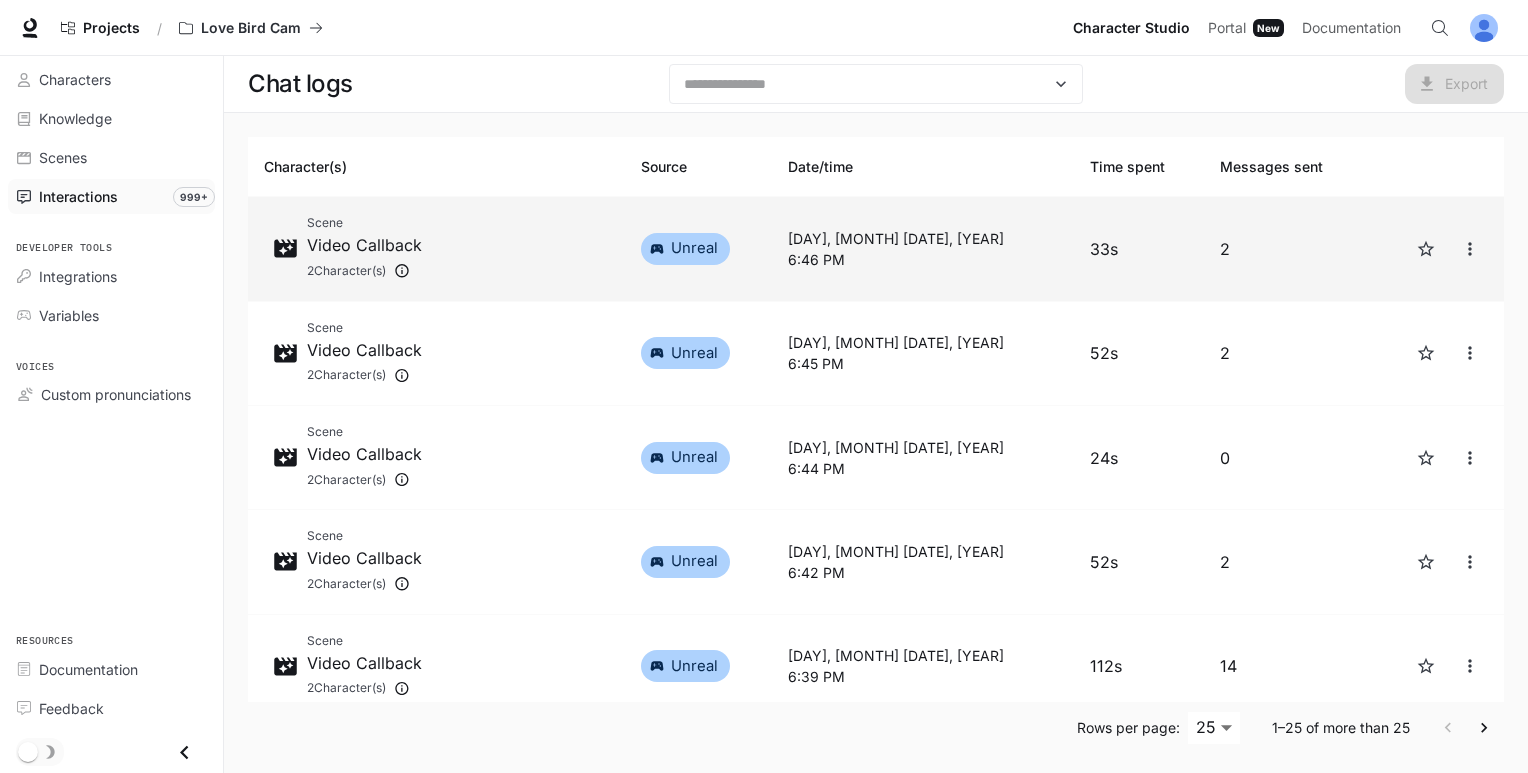click on "Scene Video Callback 2  Character(s)" at bounding box center [436, 249] 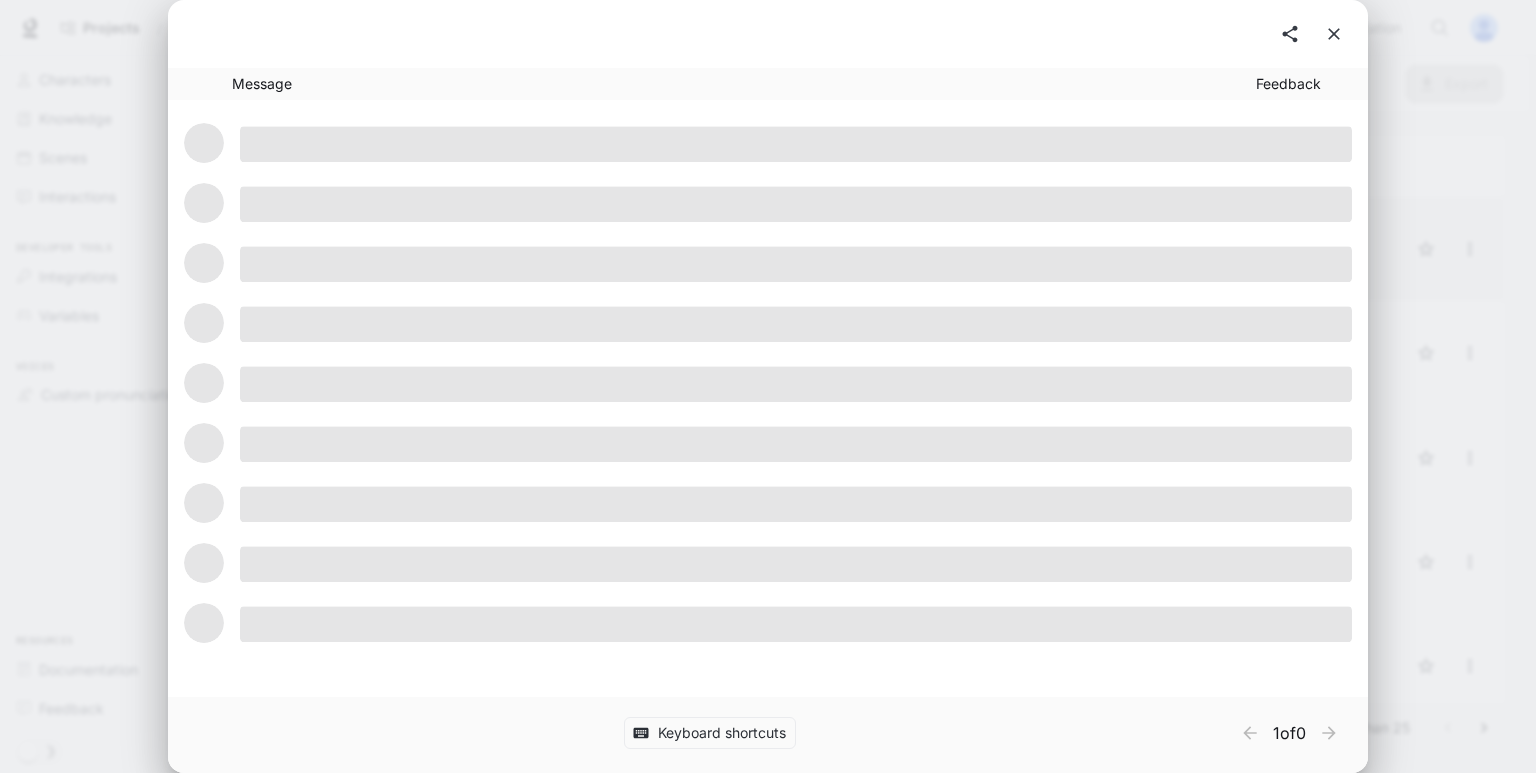 click at bounding box center [768, 263] 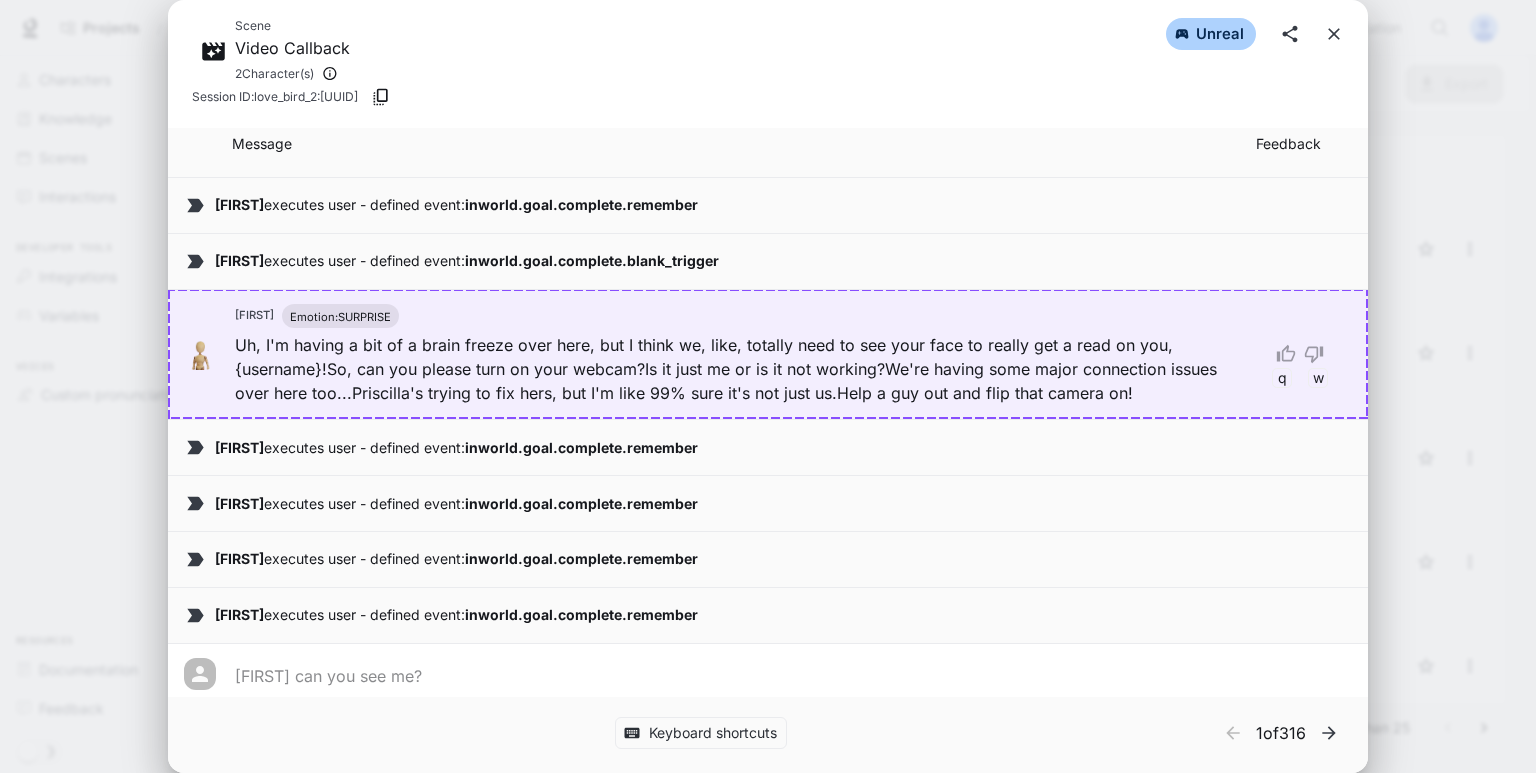 scroll, scrollTop: 115, scrollLeft: 0, axis: vertical 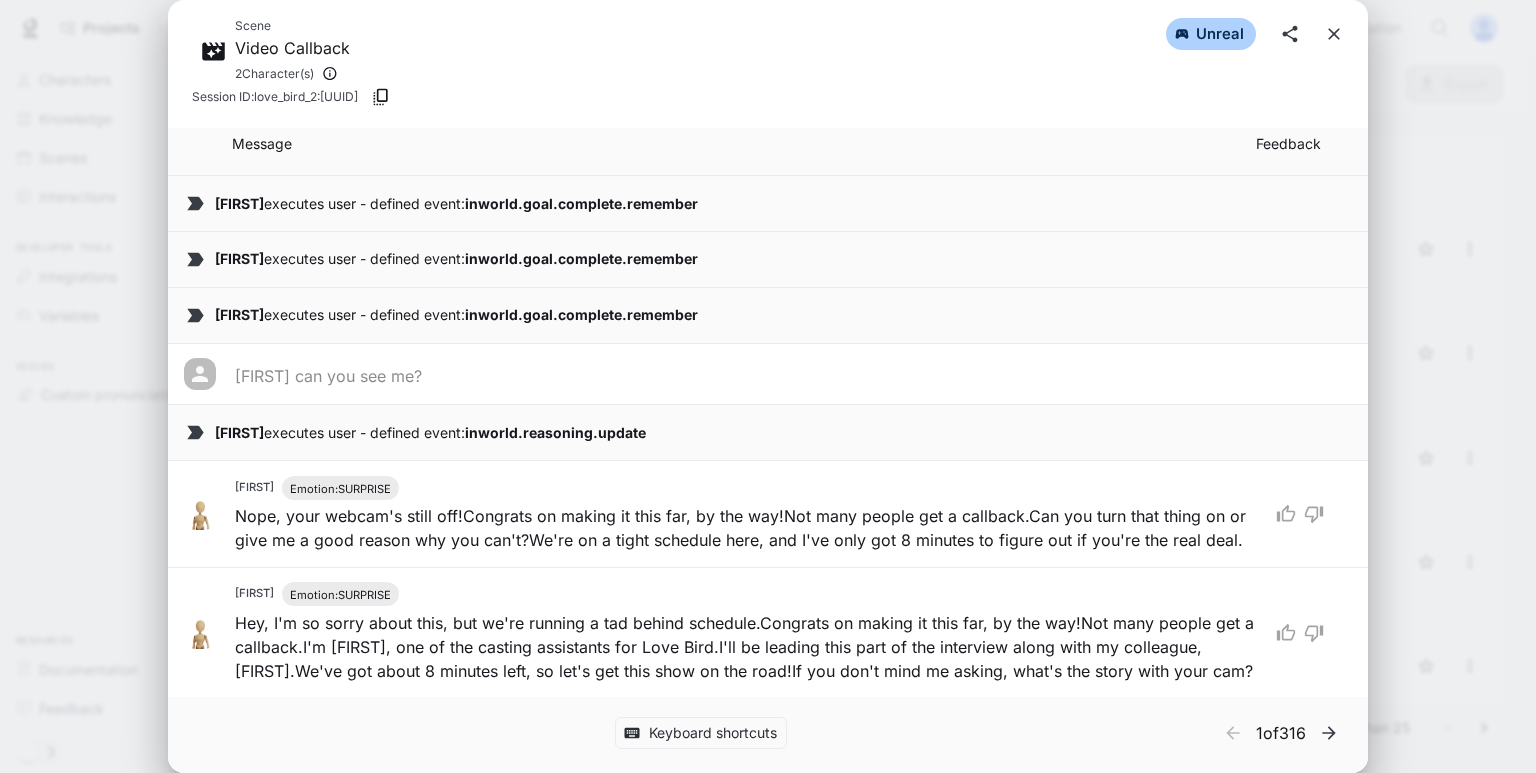 click on "Scene Video Callback 2  Character(s) unreal Session ID:  love_bird_2:d8bbd83f-d04f-4b2c-b3c7-60e73db773cb Message Feedback Enter scene Love Bird video callbacks! Priscilla  executes user - defined event:  inworld.goal.complete.remember   Paul  executes user - defined event:  inworld.goal.complete.remember   Paul  executes user - defined event:  inworld.goal.complete.blank_trigger   Paul Emotion:  SURPRISE Uh, I'm having a bit of a brain freeze over here, but I think we, like, totally need to see your face to really get a read on you,  {username}!  So, can you please turn on your webcam?  Is it just me or is it not working?  We're having some major connection issues over here too...  Priscilla's trying to fix hers, but I'm like 99% sure it's not just us.  Help a guy out and flip that camera on! q w Paul  executes user - defined event:  inworld.goal.complete.remember   Priscilla  executes user - defined event:  inworld.goal.complete.remember   Paul  executes user - defined event:  inworld.goal.complete.remember" at bounding box center [768, 386] 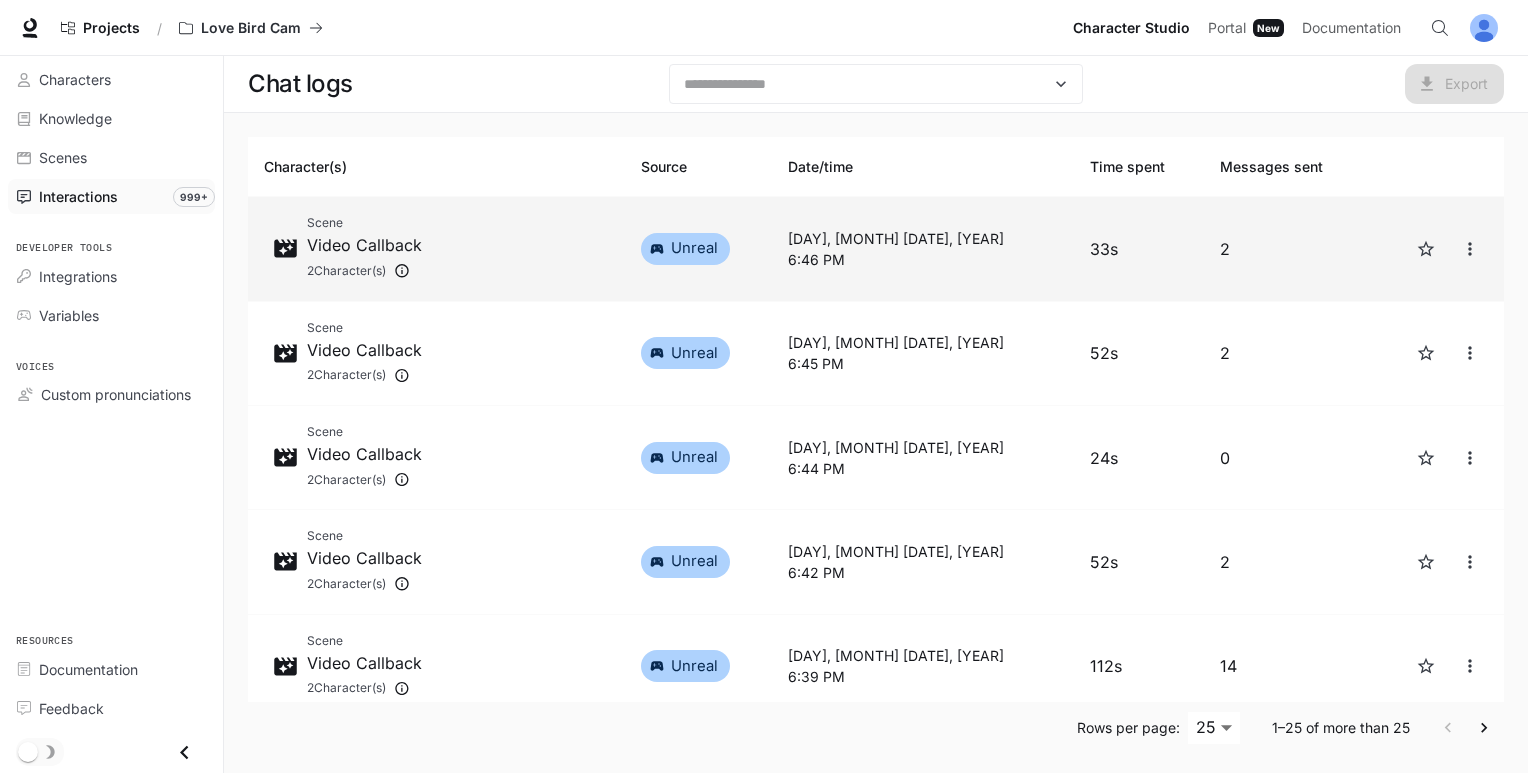 click on "Scene Video Callback 2  Character(s)" at bounding box center (436, 248) 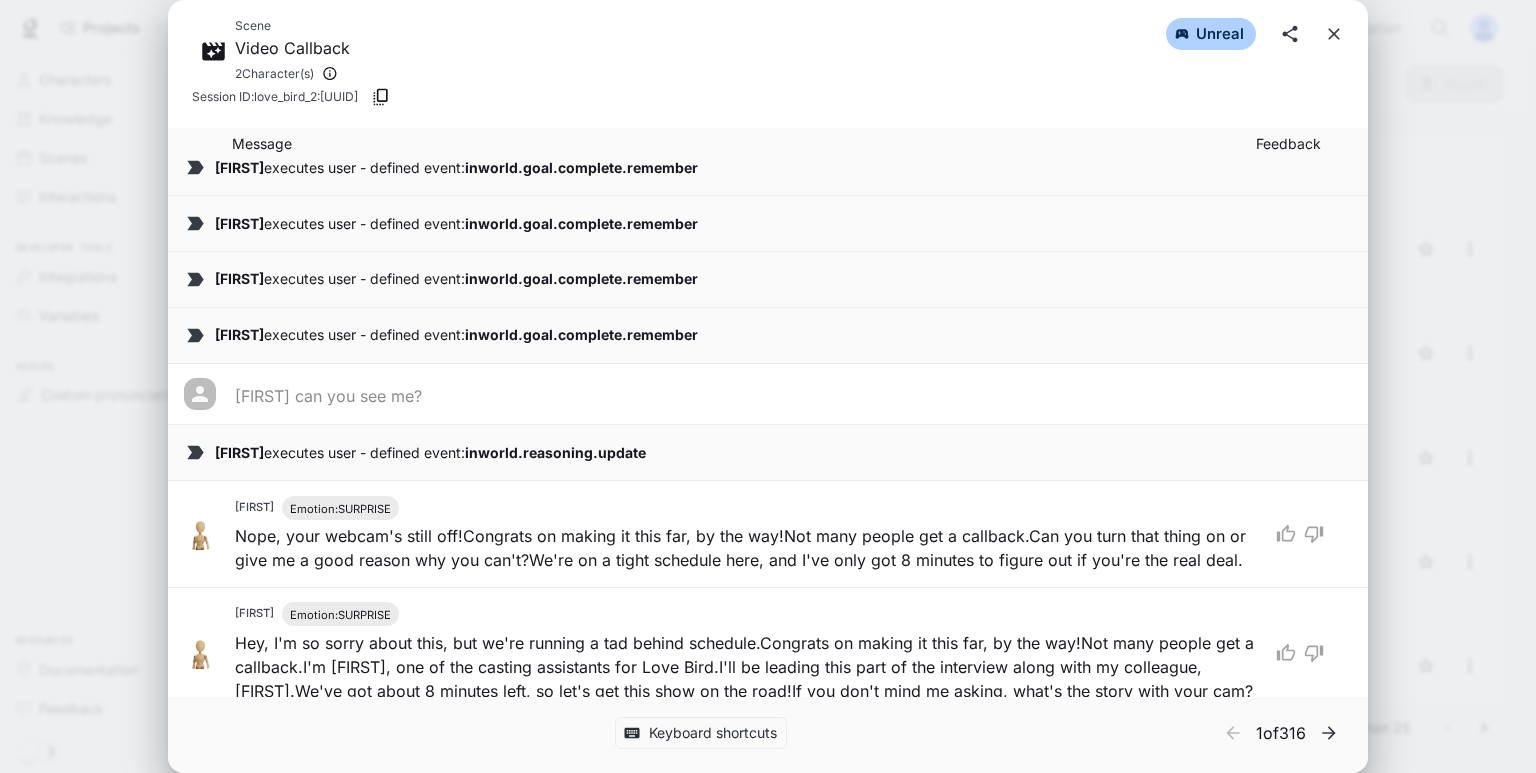 scroll, scrollTop: 473, scrollLeft: 0, axis: vertical 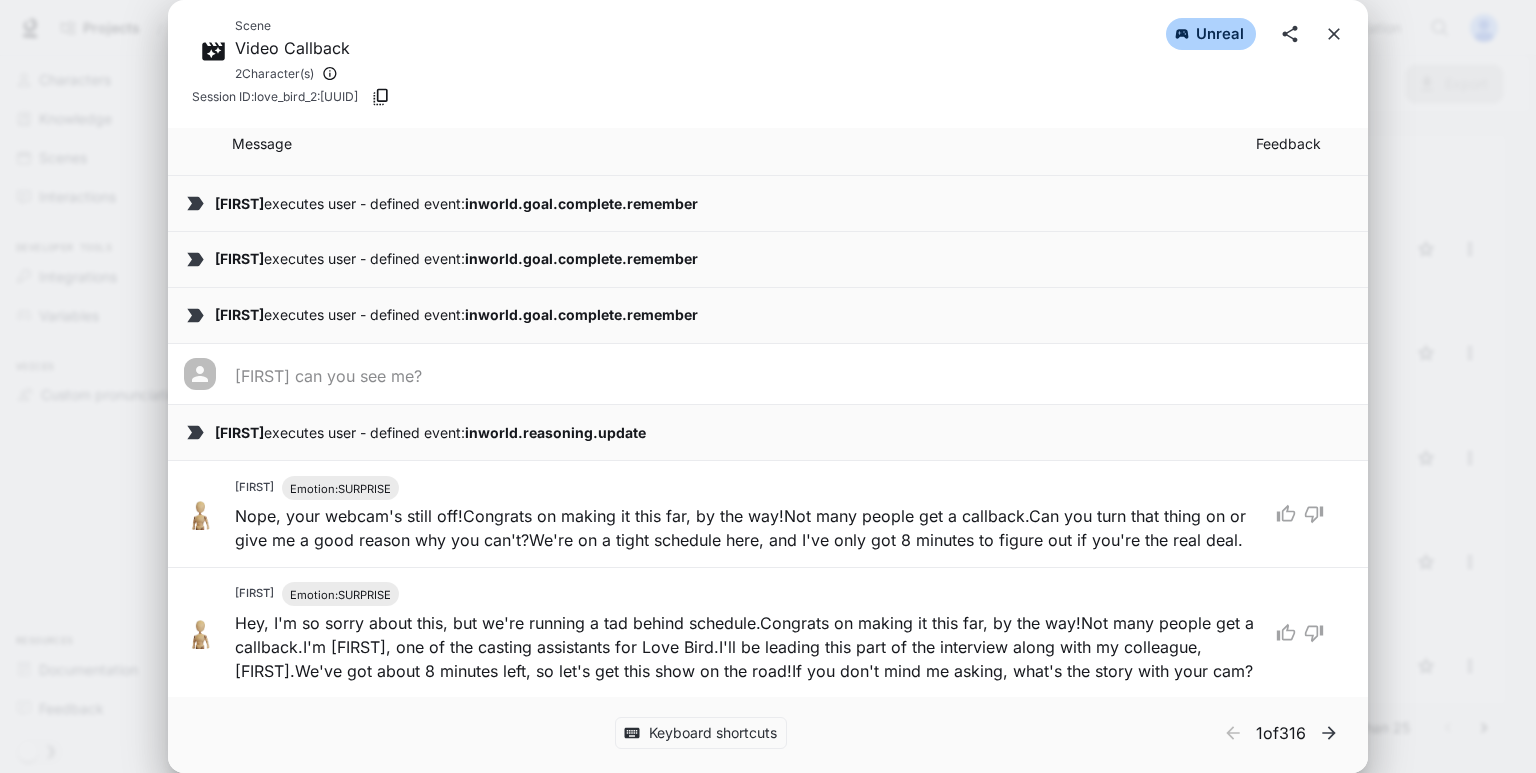 click on "inworld.reasoning.update" at bounding box center (555, 432) 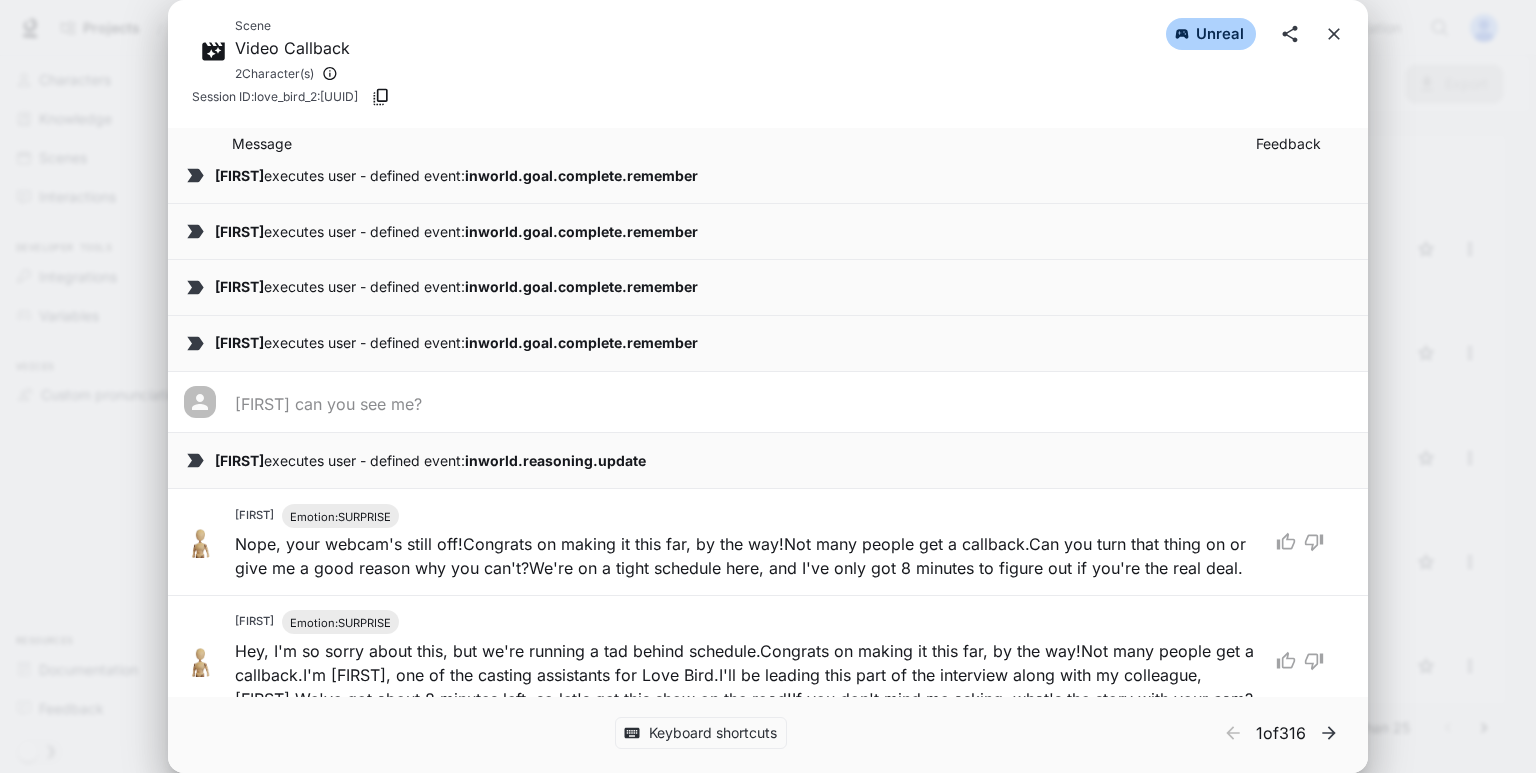 scroll, scrollTop: 273, scrollLeft: 0, axis: vertical 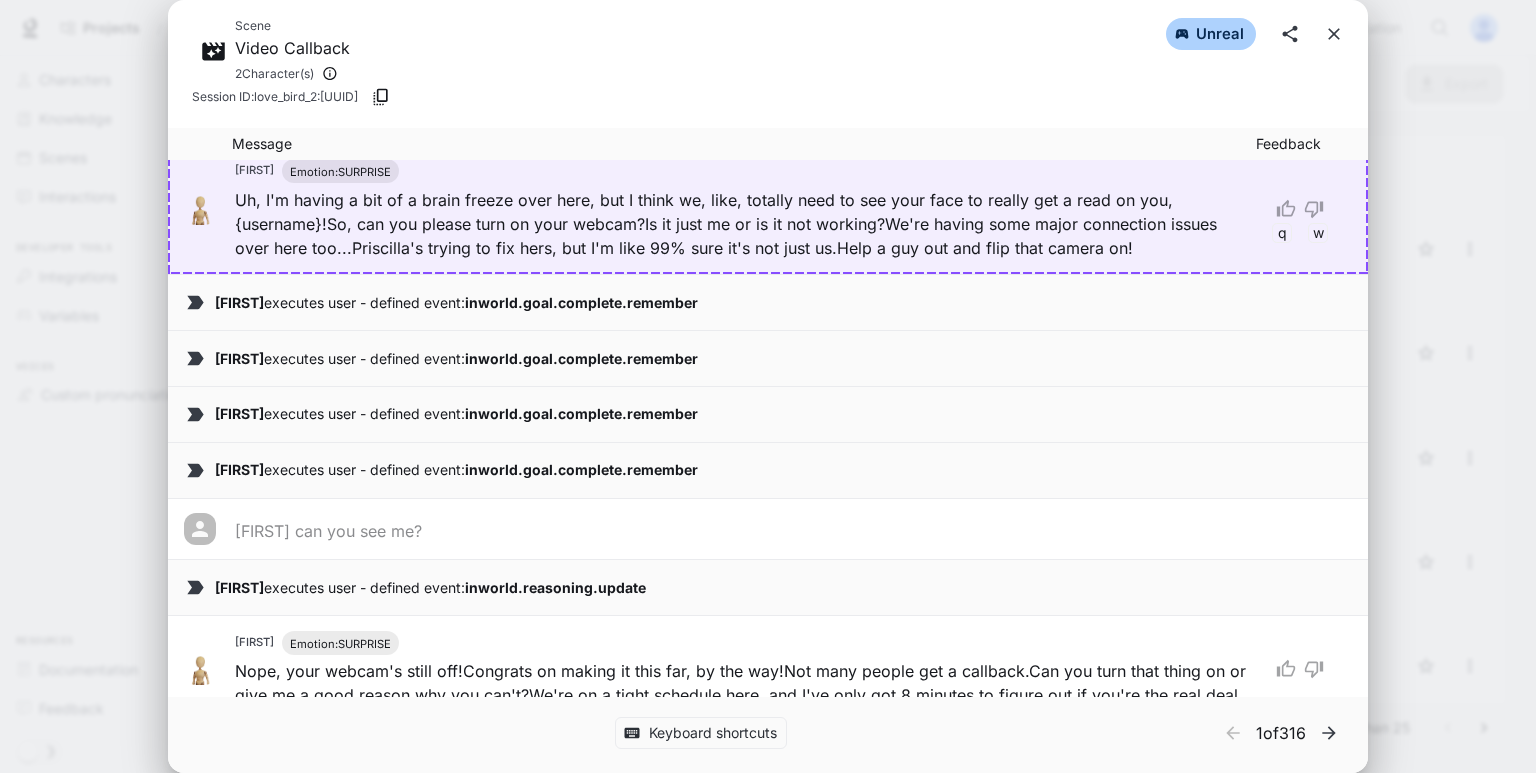 click on "Paul  executes user - defined event:  inworld.goal.complete.remember" at bounding box center [783, 303] 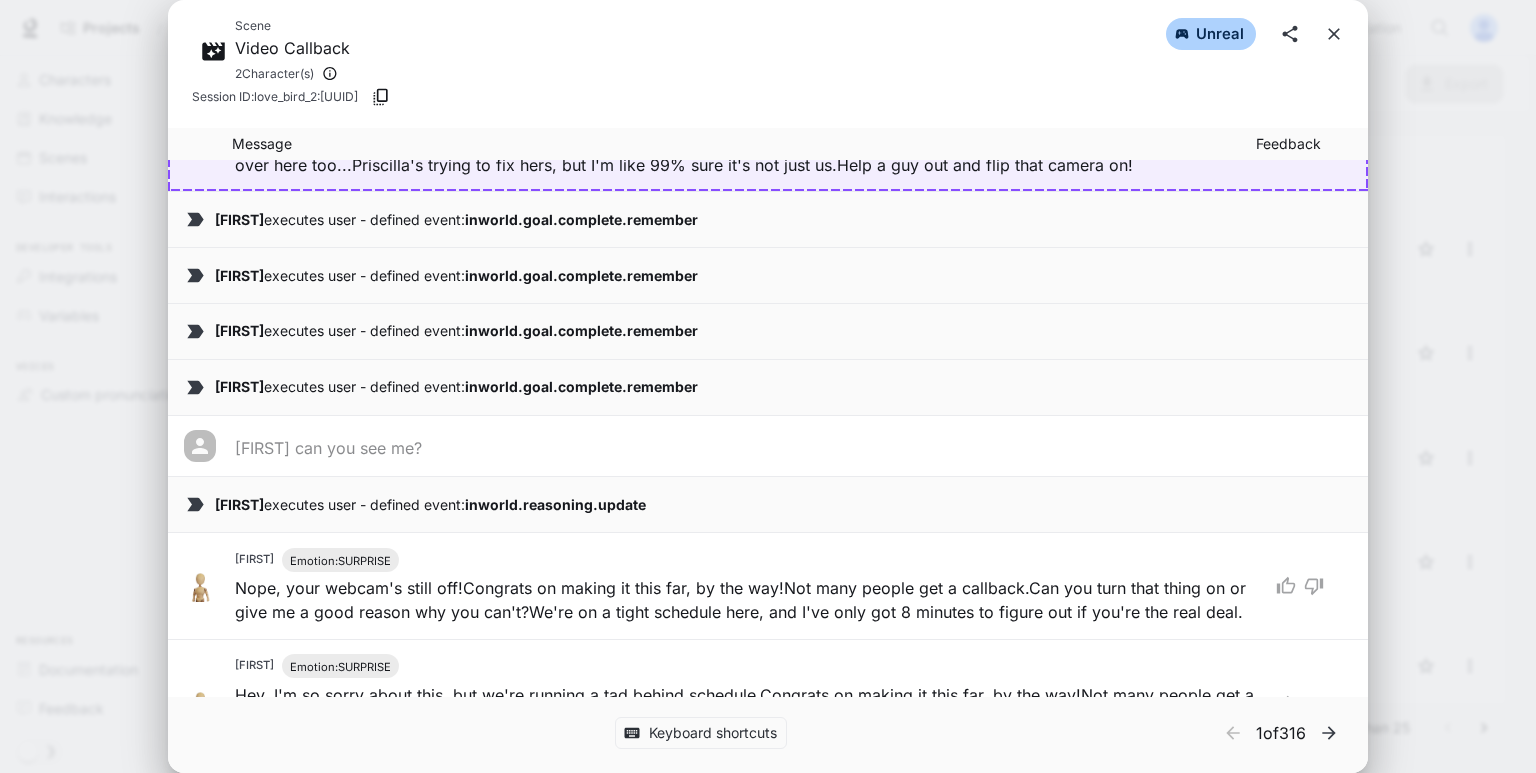 scroll, scrollTop: 373, scrollLeft: 0, axis: vertical 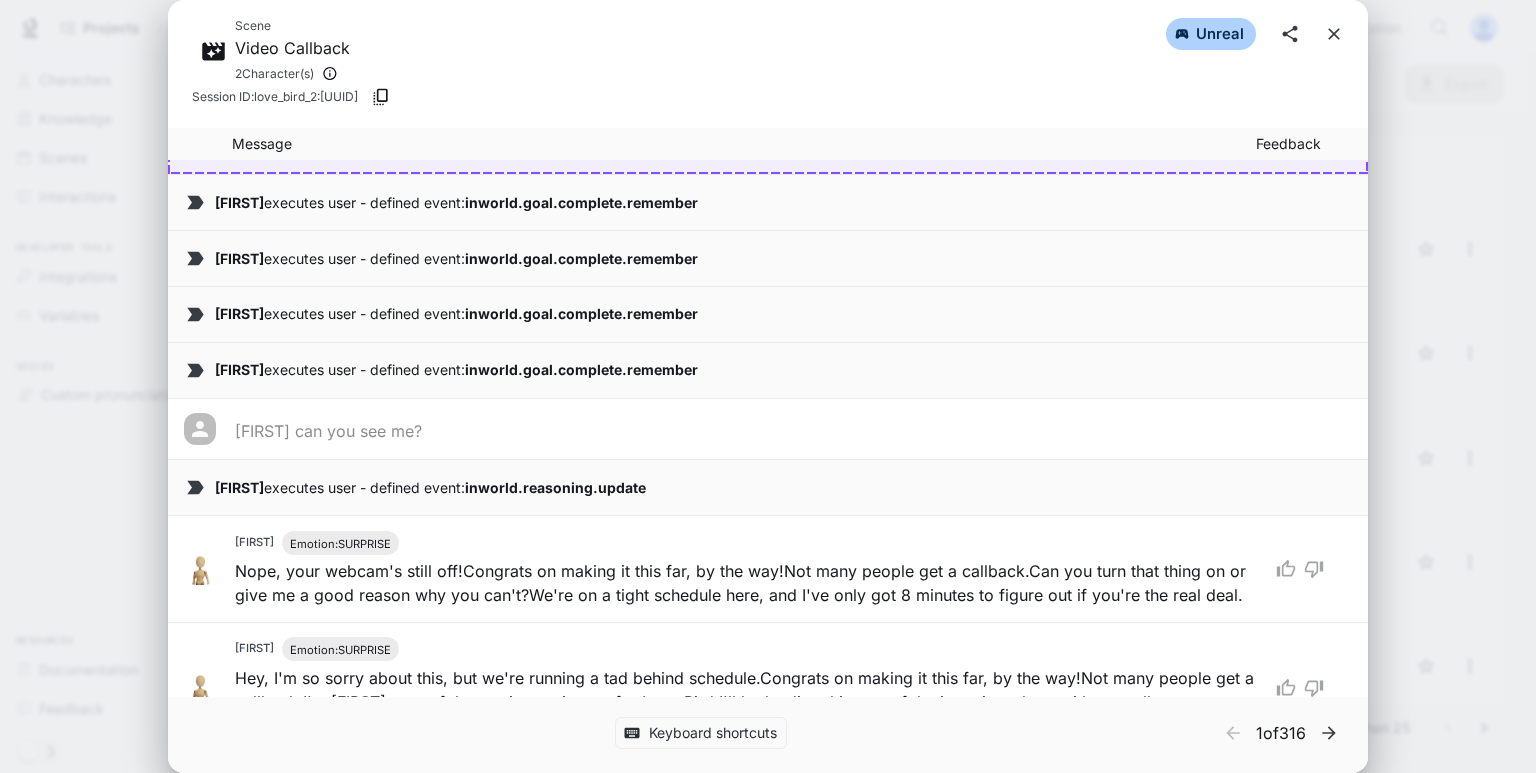 click on "Scene Video Callback 2  Character(s) unreal Session ID:  love_bird_2:d8bbd83f-d04f-4b2c-b3c7-60e73db773cb Message Feedback Enter scene Love Bird video callbacks! Priscilla  executes user - defined event:  inworld.goal.complete.remember   Paul  executes user - defined event:  inworld.goal.complete.remember   Paul  executes user - defined event:  inworld.goal.complete.blank_trigger   Paul Emotion:  SURPRISE Uh, I'm having a bit of a brain freeze over here, but I think we, like, totally need to see your face to really get a read on you,  {username}!  So, can you please turn on your webcam?  Is it just me or is it not working?  We're having some major connection issues over here too...  Priscilla's trying to fix hers, but I'm like 99% sure it's not just us.  Help a guy out and flip that camera on! q w Paul  executes user - defined event:  inworld.goal.complete.remember   Priscilla  executes user - defined event:  inworld.goal.complete.remember   Paul  executes user - defined event:  inworld.goal.complete.remember" at bounding box center [768, 386] 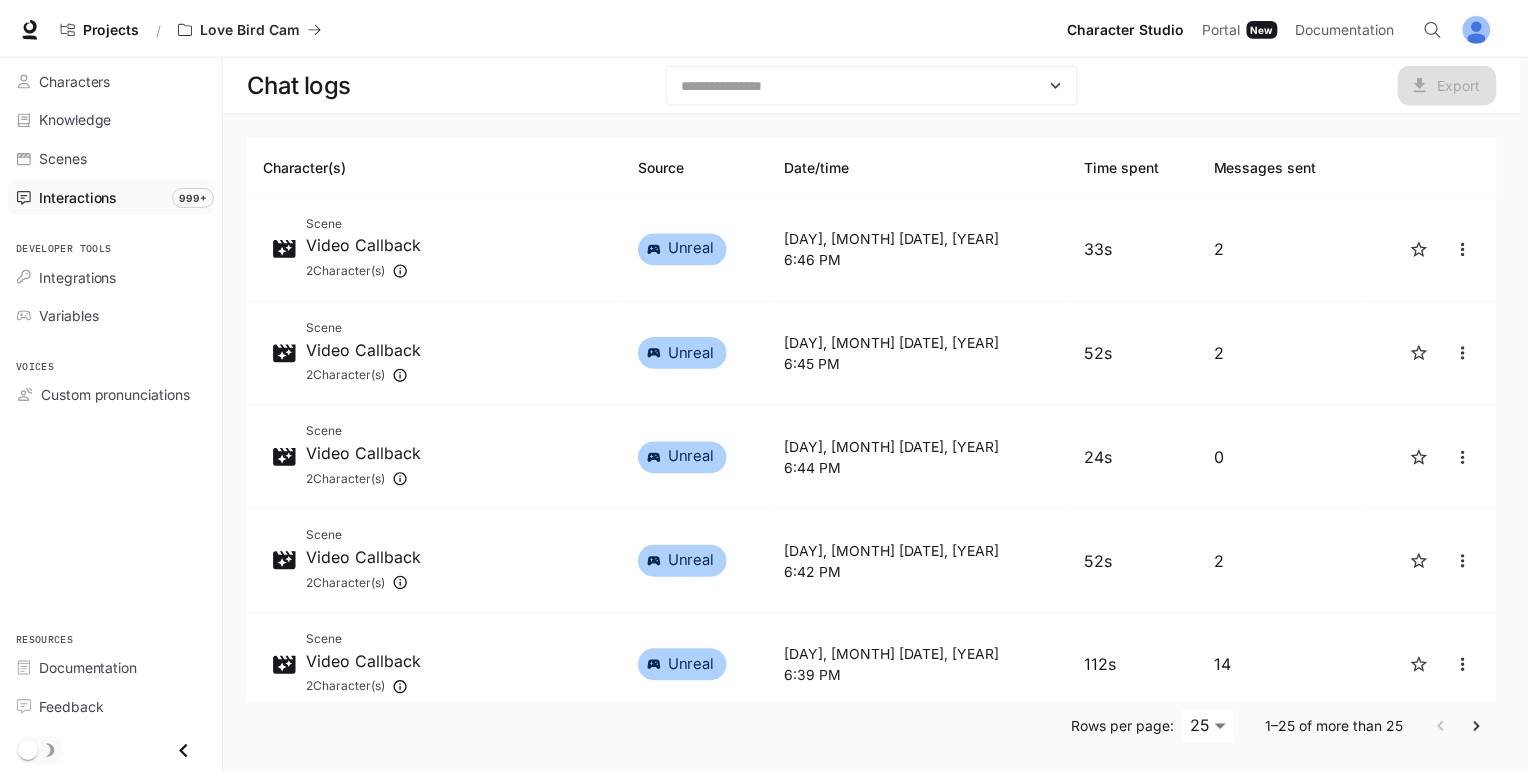 scroll, scrollTop: 287, scrollLeft: 0, axis: vertical 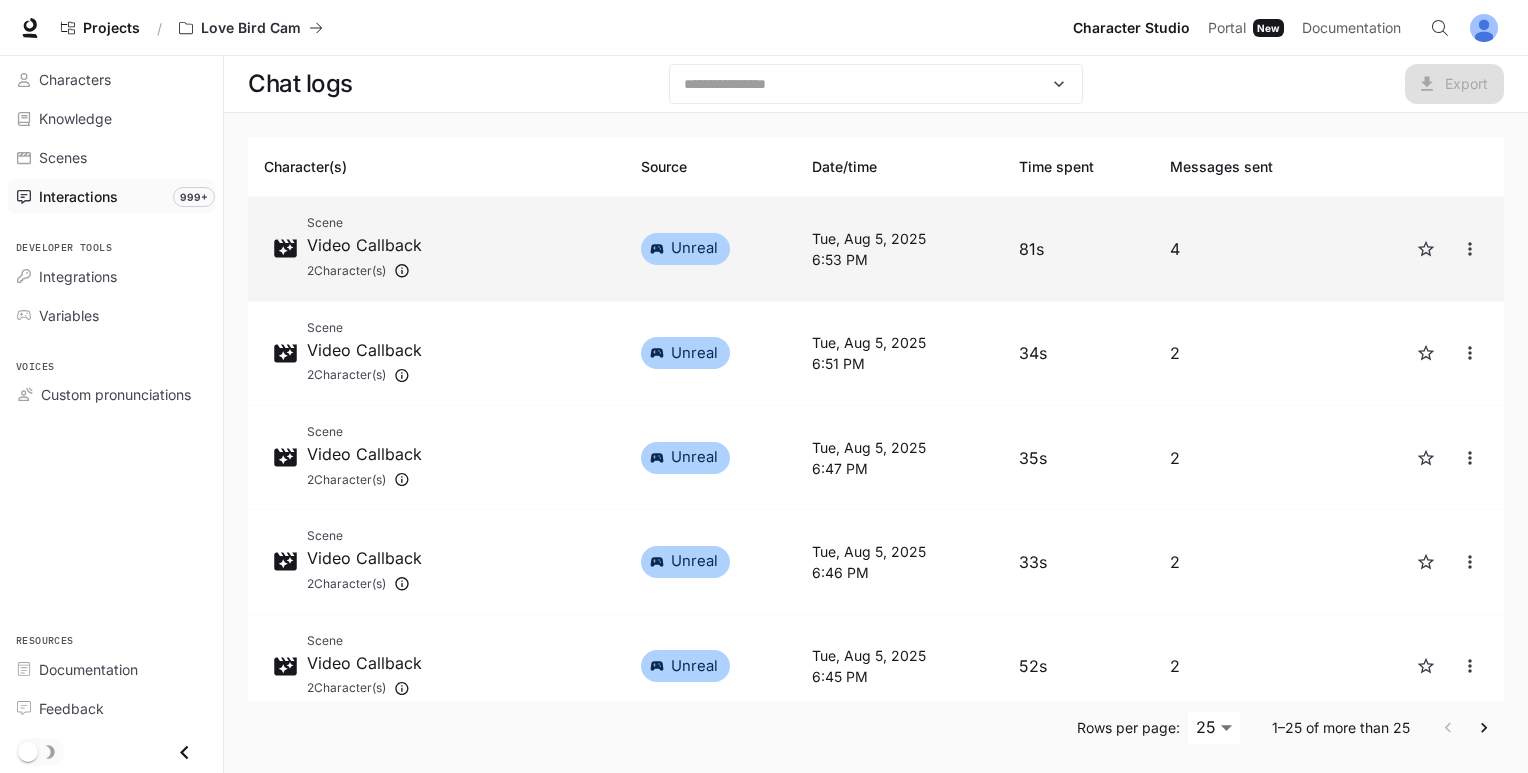 click on "Scene Video Callback 2  Character(s)" at bounding box center [436, 248] 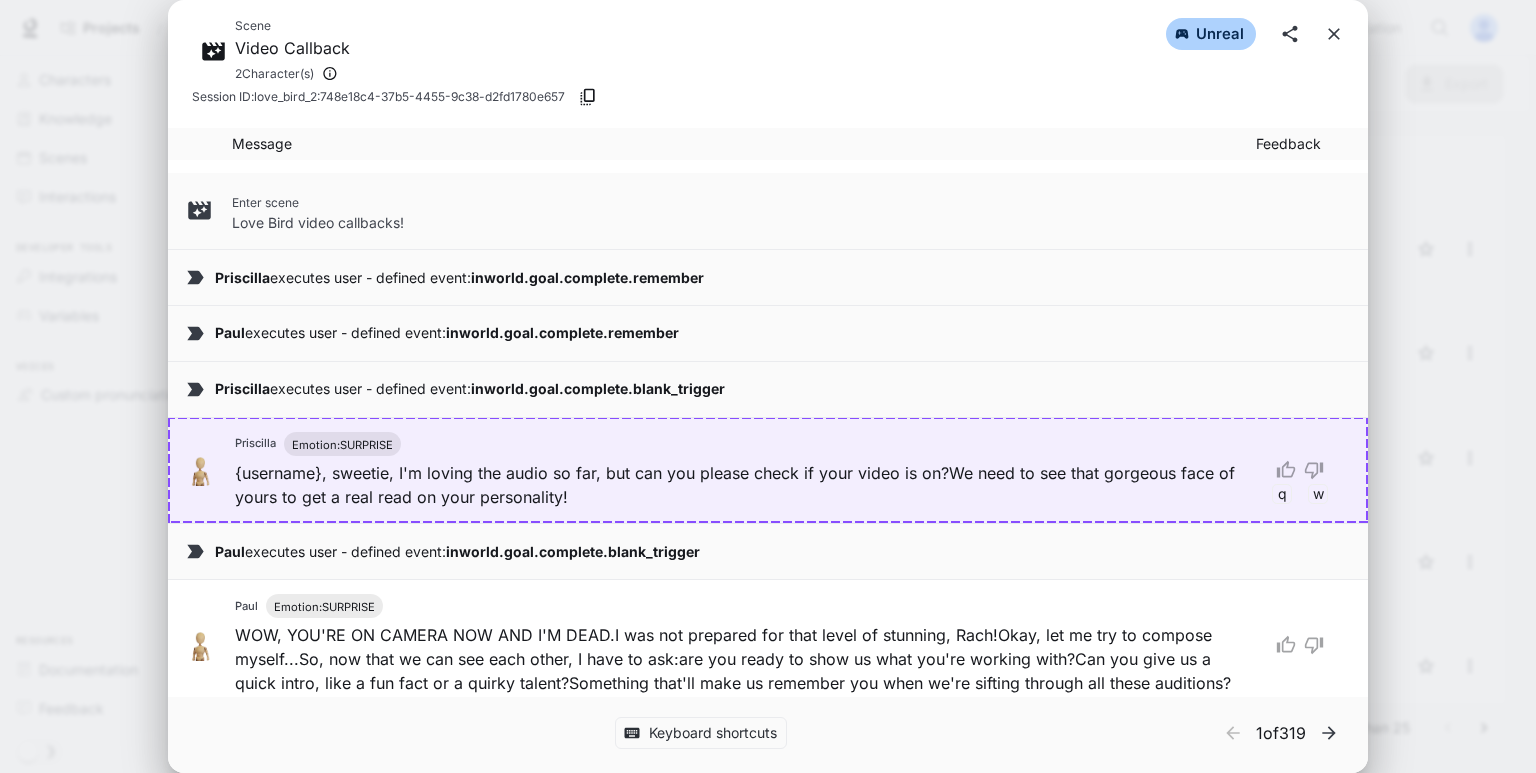 click on "Scene Video Callback 2  Character(s) unreal Session ID:  love_bird_2:[UUID] Message Feedback Enter scene Love Bird video callbacks! [FIRST]  executes user - defined event:  inworld.goal.complete.remember   [FIRST]  executes user - defined event:  inworld.goal.complete.remember   [FIRST]  executes user - defined event:  inworld.goal.complete.blank_trigger   [FIRST] Emotion:  SURPRISE {username}, sweetie, I'm loving the audio so far, but can you please check if your video is on?  We need to see that gorgeous face of yours to get a real read on your personality! q w [FIRST]  executes user - defined event:  inworld.goal.complete.blank_trigger   [FIRST] Emotion:  SURPRISE WOW, YOU'RE ON CAMERA NOW AND I'M DEAD.  I was not prepared for that level of stunning, [FIRST]!  Okay, let me try to compose myself...  So, now that we can see each other, I have to ask:  are you ready to show us what you're working with?  Can you give us a quick intro, like a fun fact or a quirky talent? [FIRST]   [FIRST] MY." at bounding box center [768, 386] 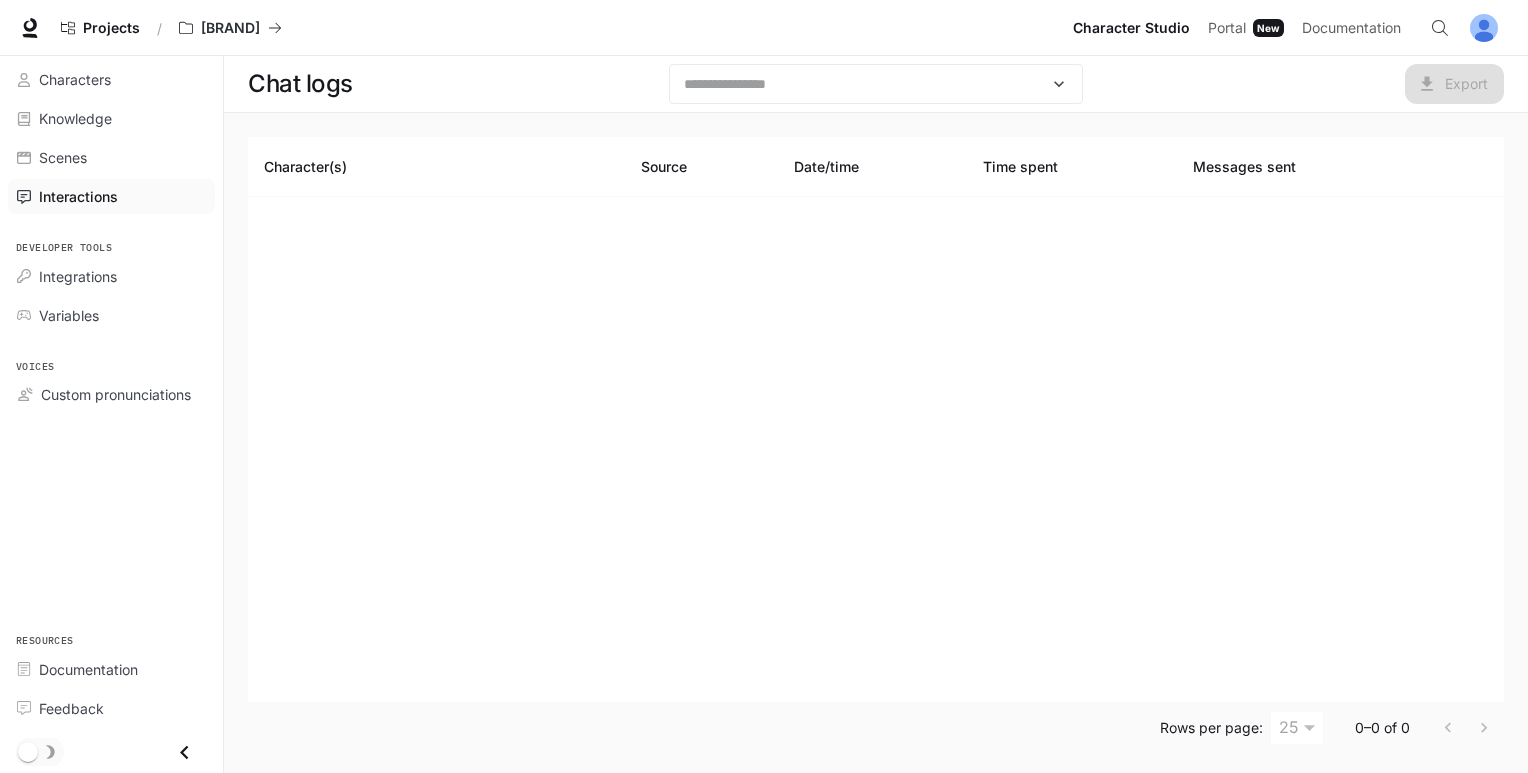 scroll, scrollTop: 0, scrollLeft: 0, axis: both 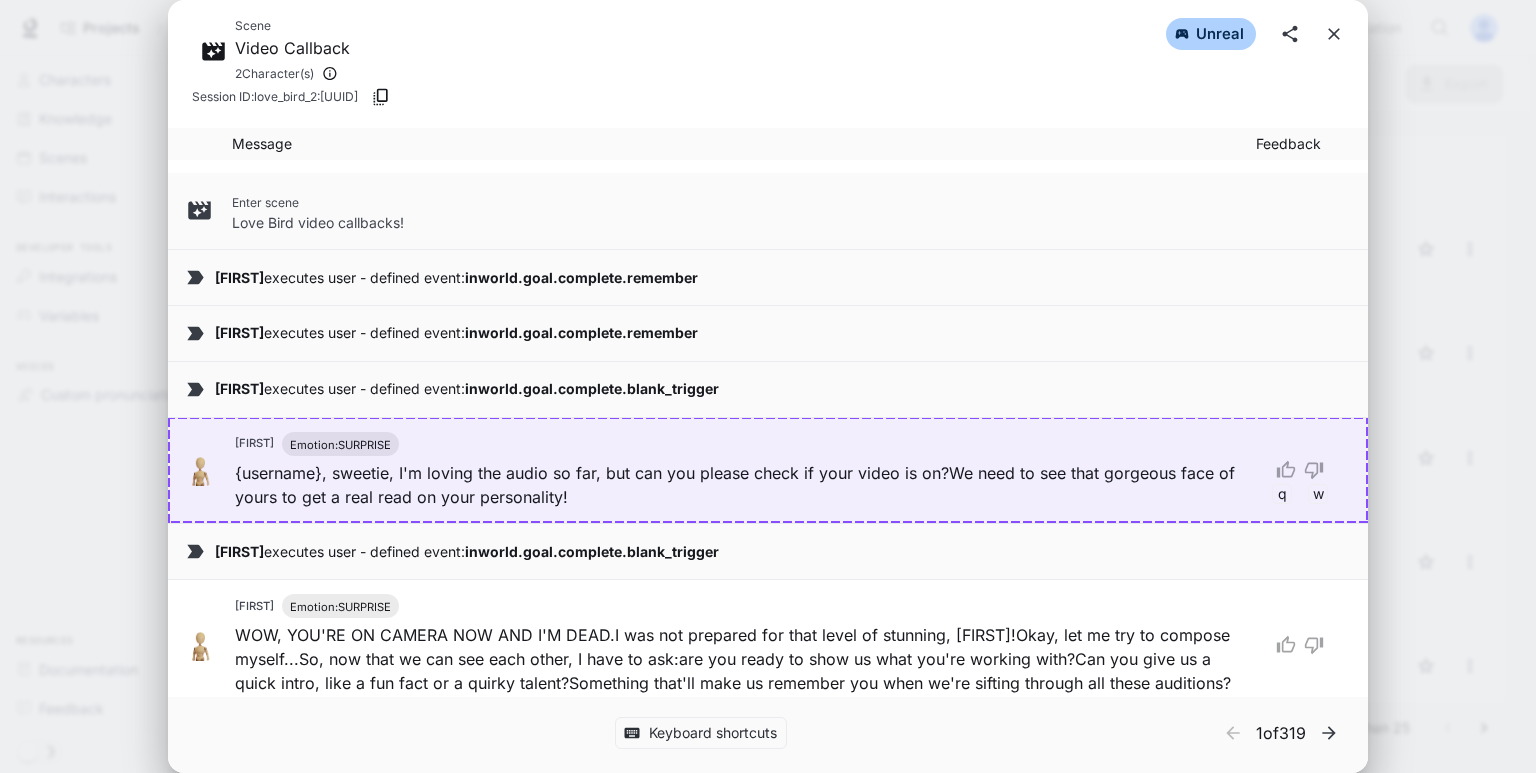 click on "Scene Video Callback 2  Character(s) unreal Session ID:  love_bird_2:748e18c4-37b5-4455-9c38-d2fd1780e657 Message Feedback Enter scene Love Bird video callbacks! Priscilla  executes user - defined event:  inworld.goal.complete.remember   Paul  executes user - defined event:  inworld.goal.complete.remember   Priscilla  executes user - defined event:  inworld.goal.complete.blank_trigger   Priscilla Emotion:  SURPRISE {username}, sweetie, I'm loving the audio so far, but can you please check if your video is on?  We need to see that gorgeous face of yours to get a real read on your personality! q w Paul  executes user - defined event:  inworld.goal.complete.blank_trigger   Paul Emotion:  SURPRISE WOW, YOU'RE ON CAMERA NOW AND I'M DEAD.  I was not prepared for that level of stunning, Rach!  Okay, let me try to compose myself...  So, now that we can see each other, I have to ask:  are you ready to show us what you're working with?  Can you give us a quick intro, like a fun fact or a quirky talent? Paul   Paul MY." at bounding box center (768, 386) 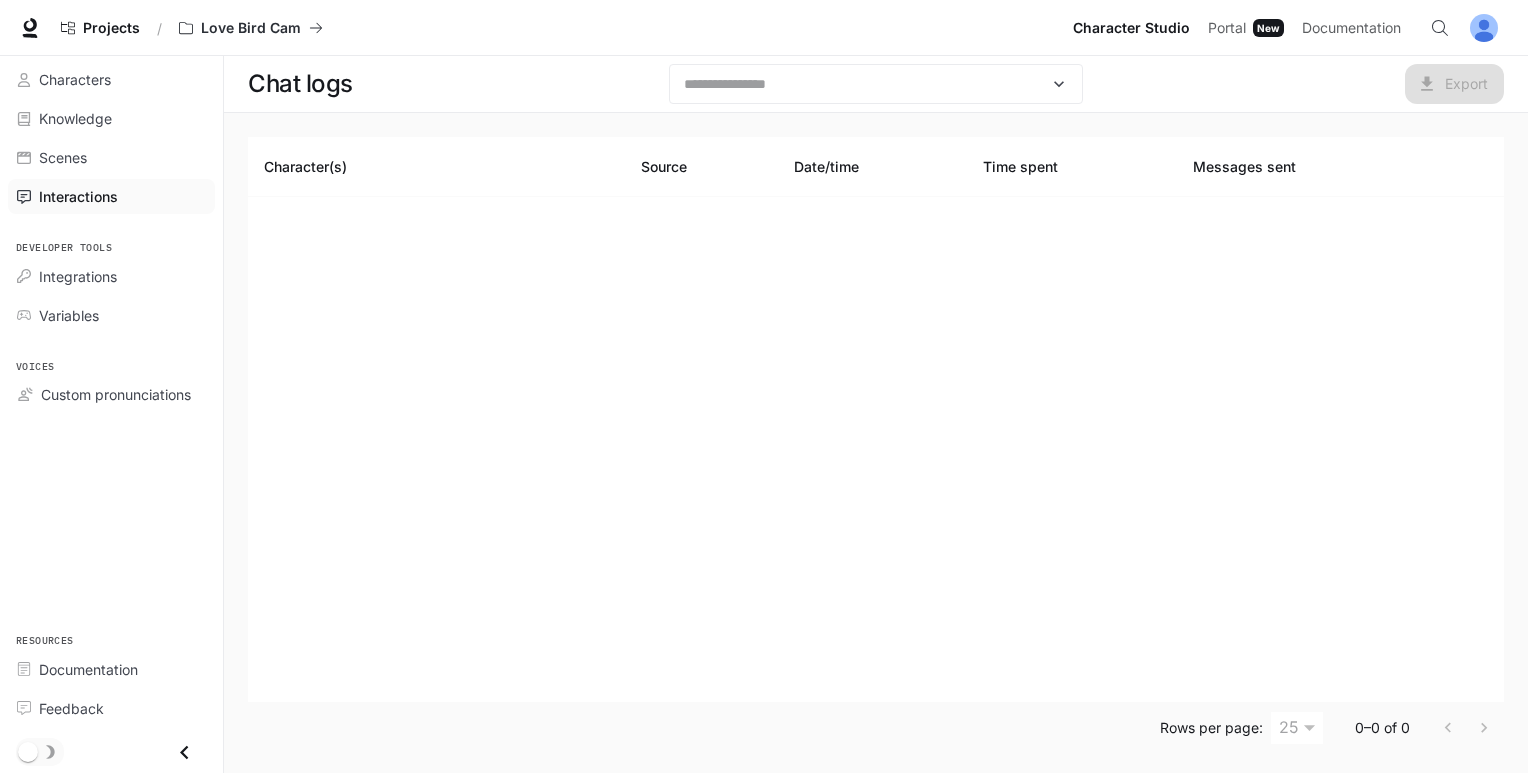 scroll, scrollTop: 0, scrollLeft: 0, axis: both 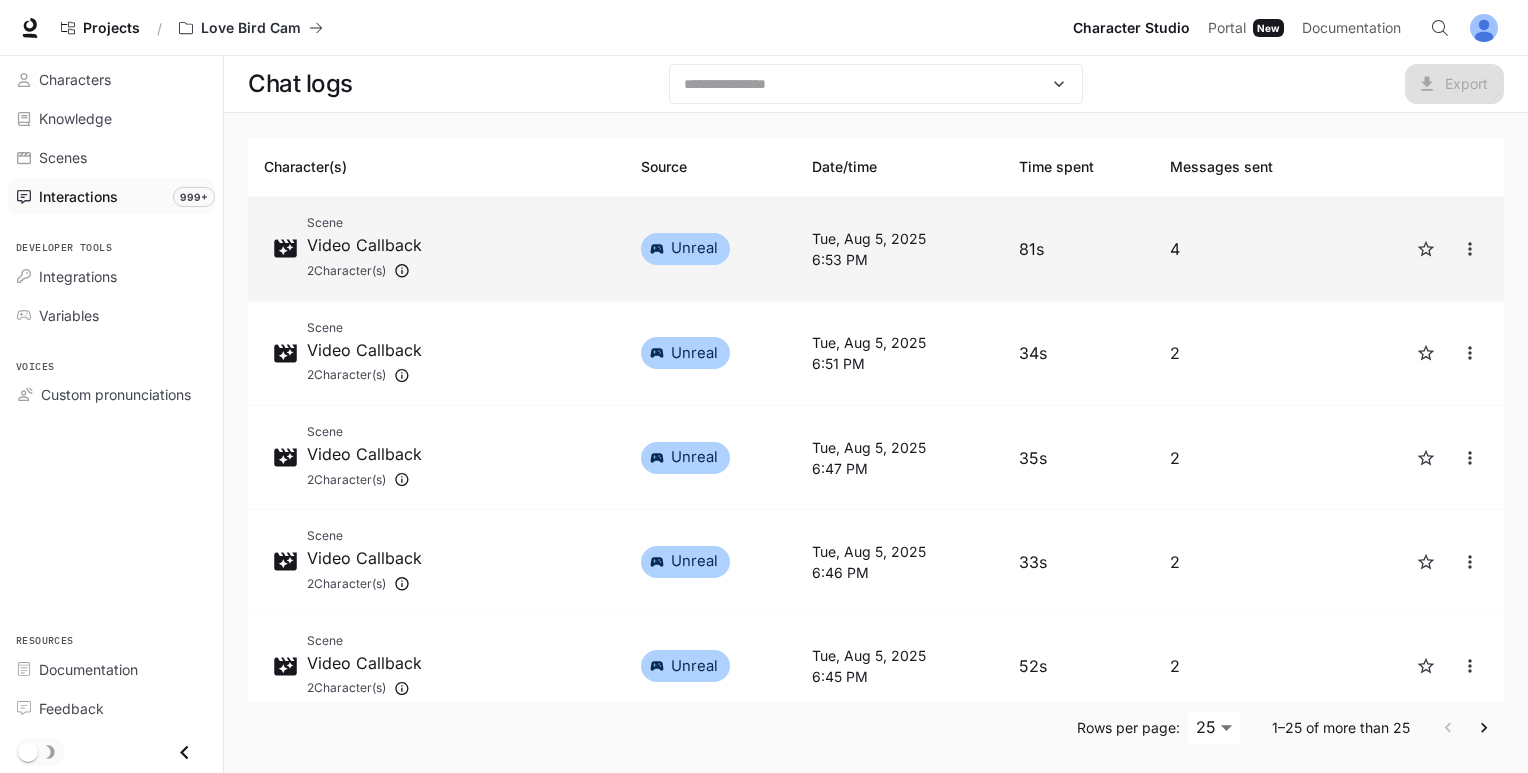 drag, startPoint x: 459, startPoint y: 275, endPoint x: 516, endPoint y: 282, distance: 57.428215 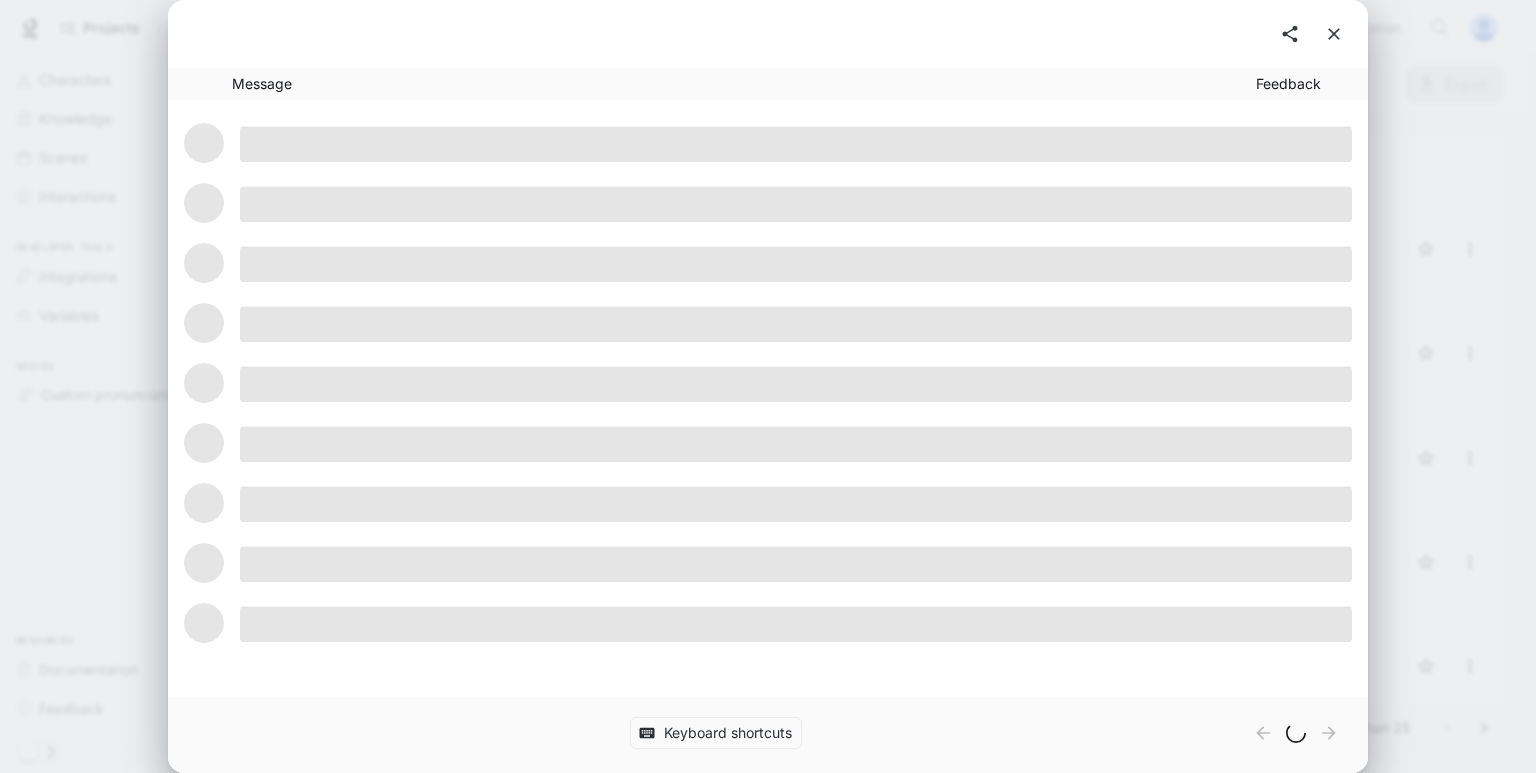 click on "Message Feedback Keyboard shortcuts" at bounding box center (768, 386) 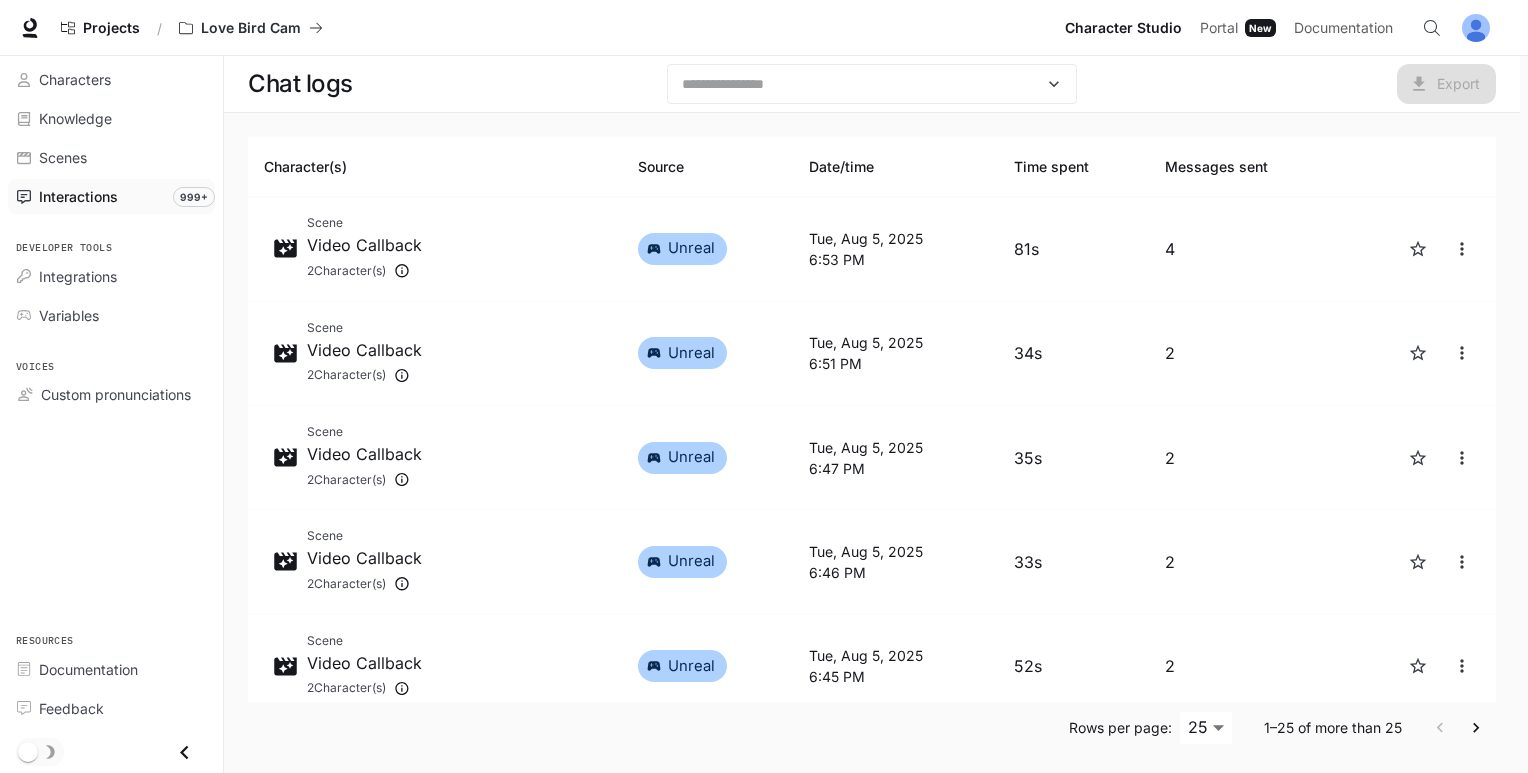 click on "Interactions" at bounding box center (122, 196) 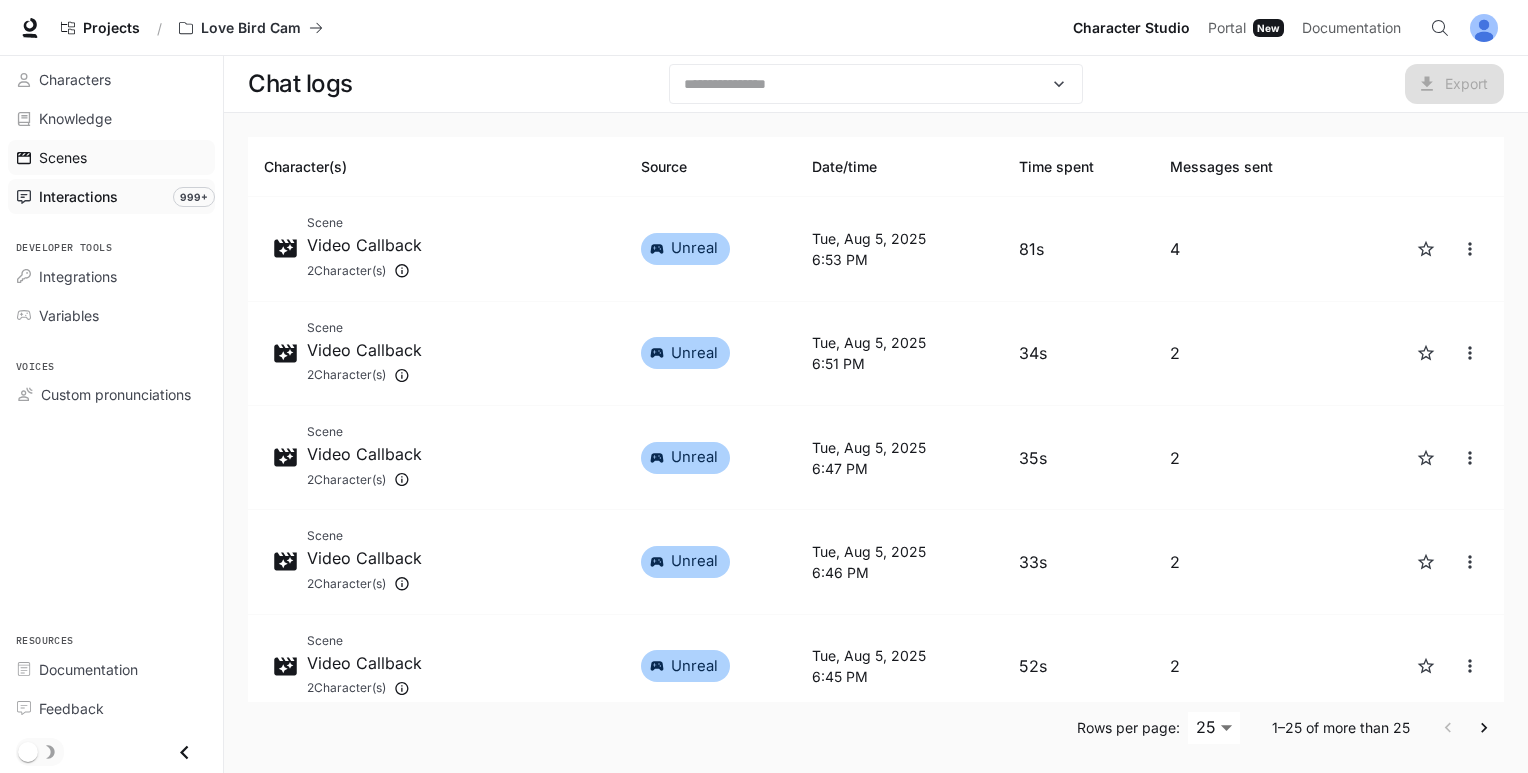 click on "Scenes" at bounding box center [122, 157] 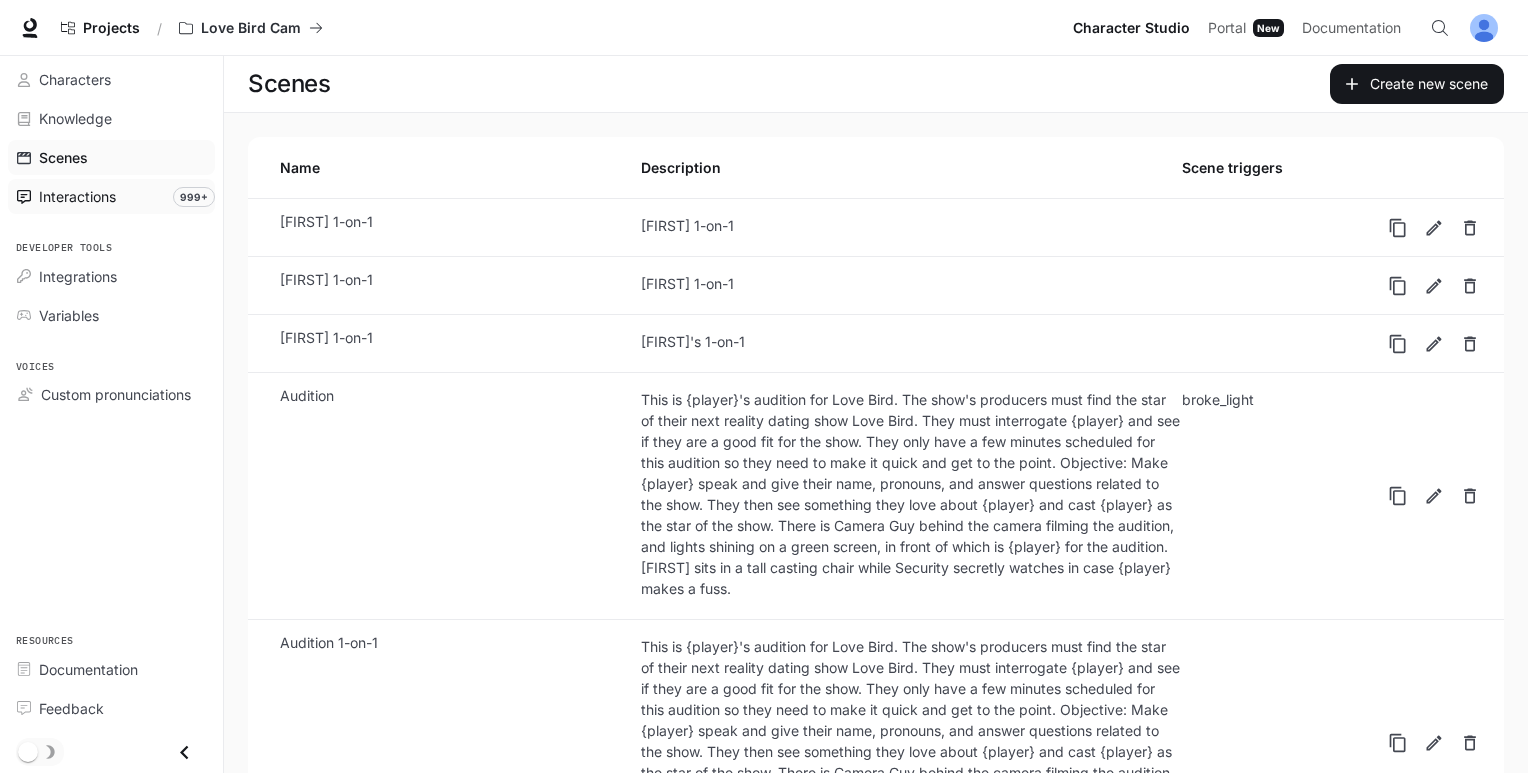 click on "Interactions" at bounding box center [77, 196] 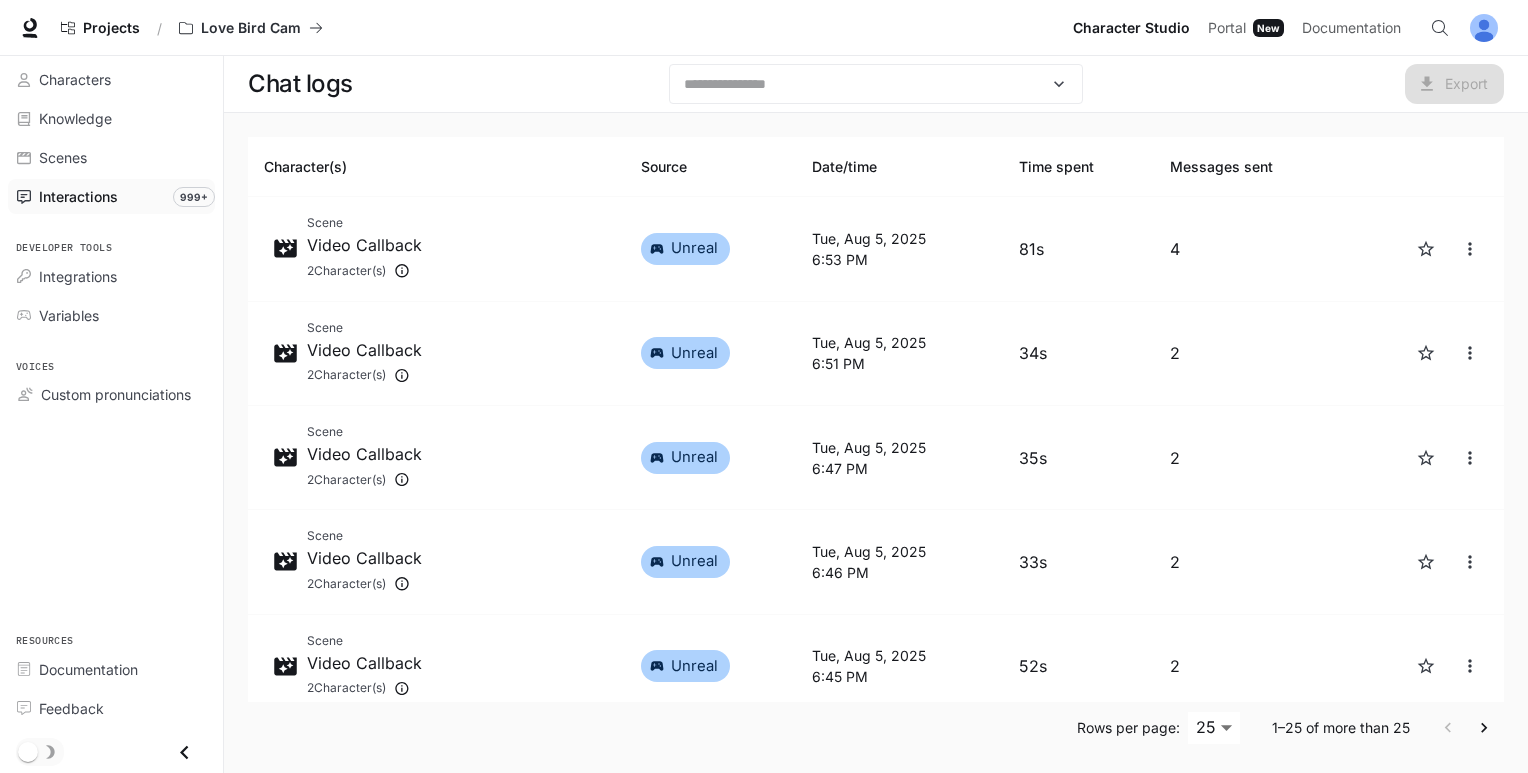 click on "Interactions" at bounding box center [78, 196] 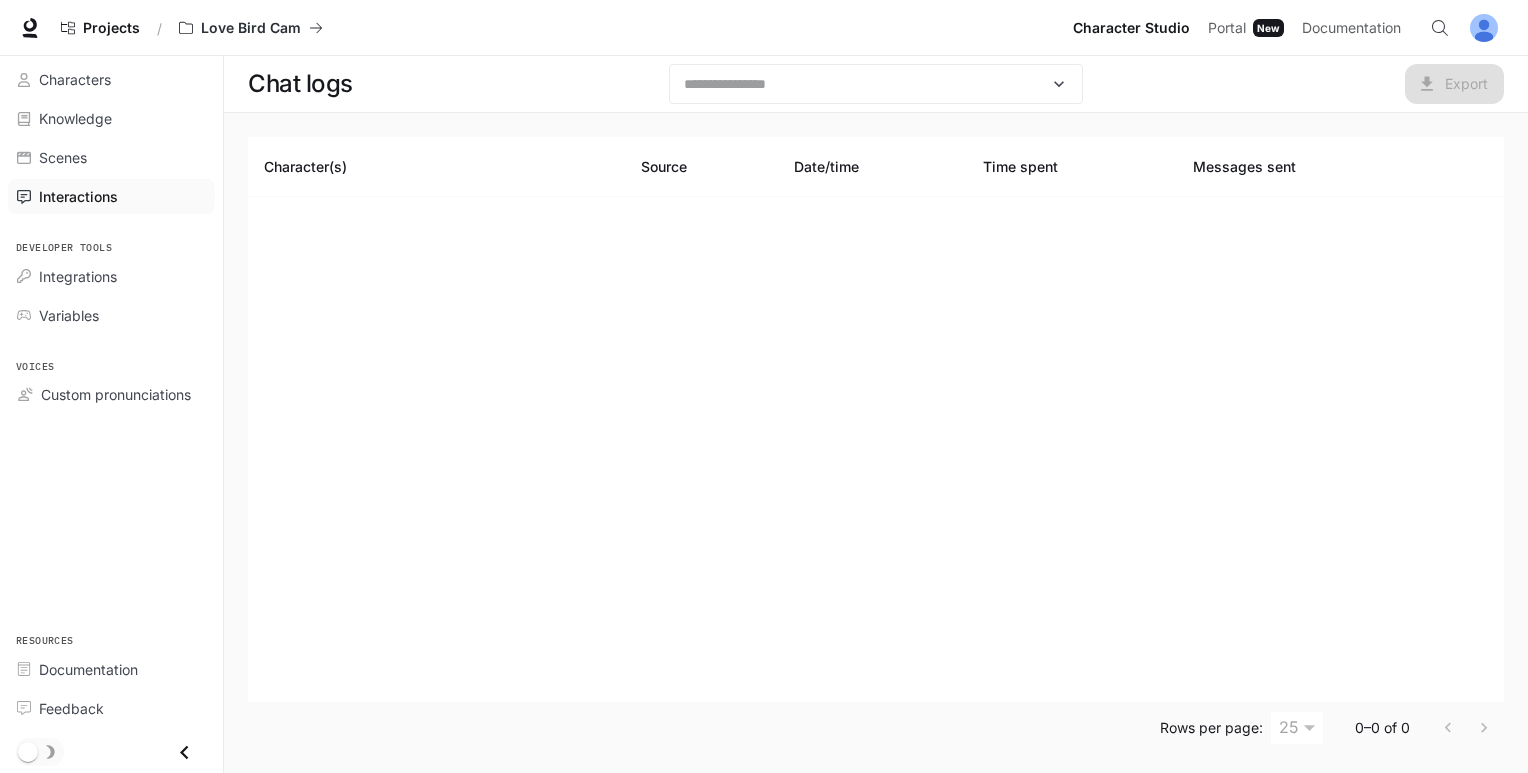 scroll, scrollTop: 0, scrollLeft: 0, axis: both 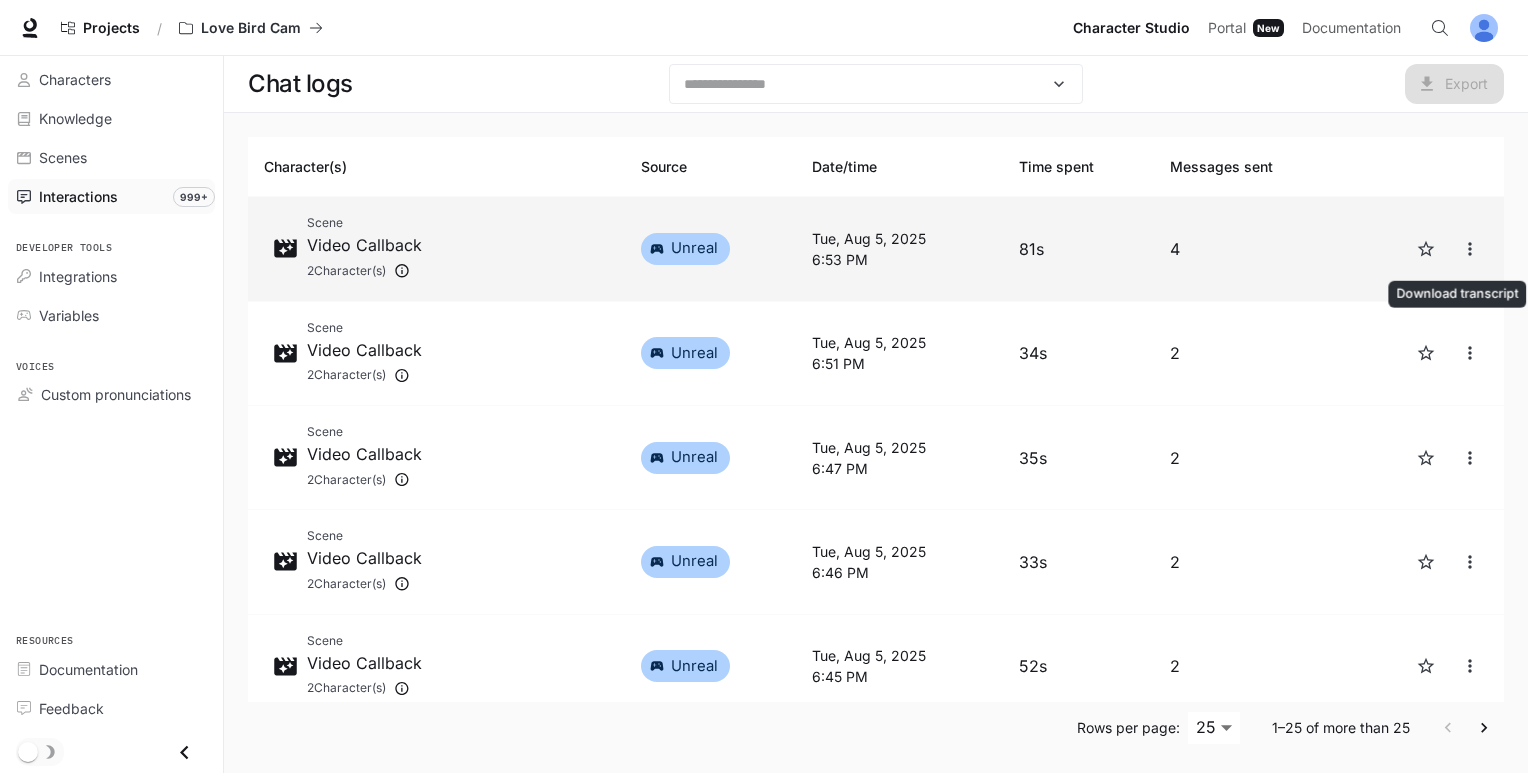 click 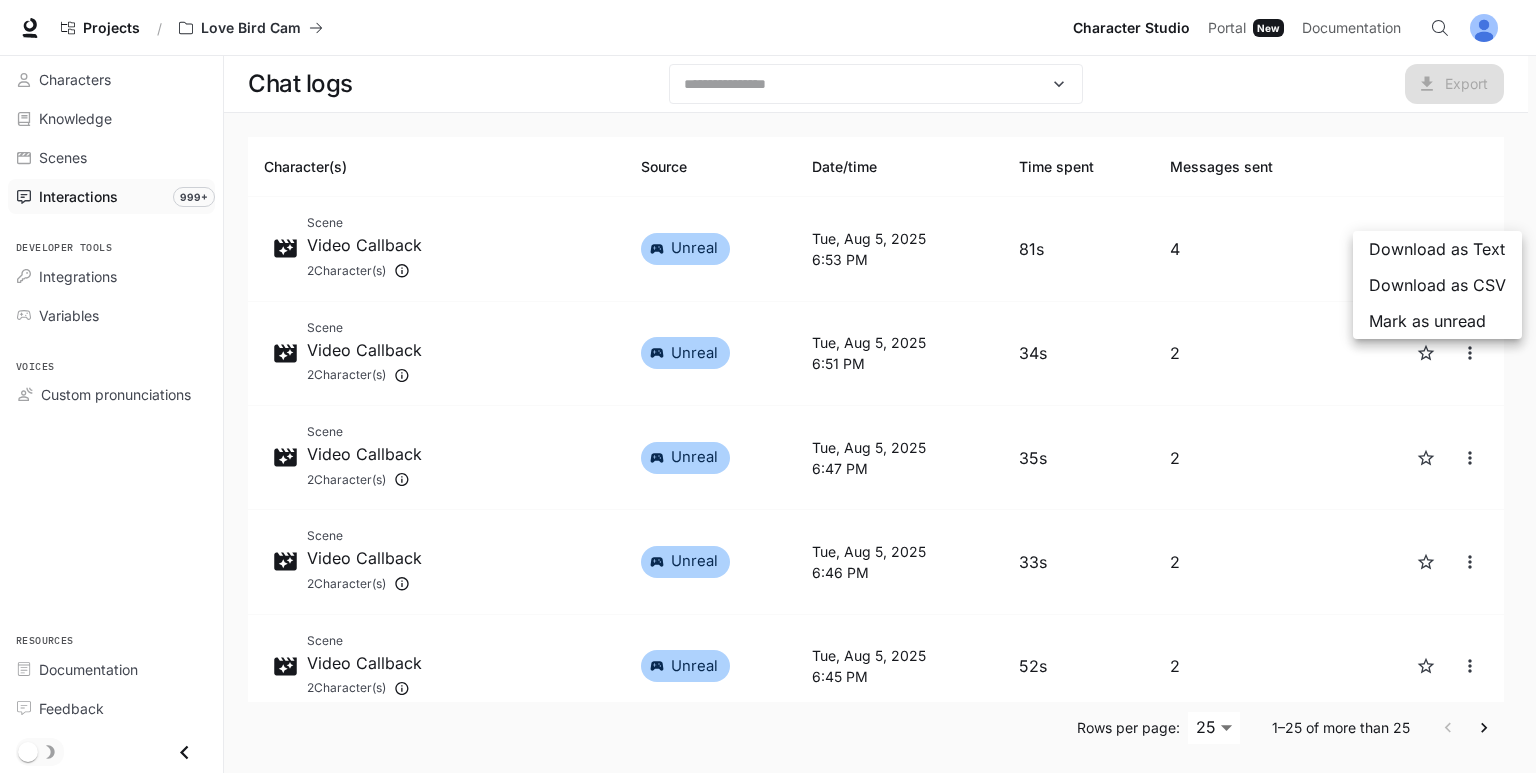 click at bounding box center (768, 386) 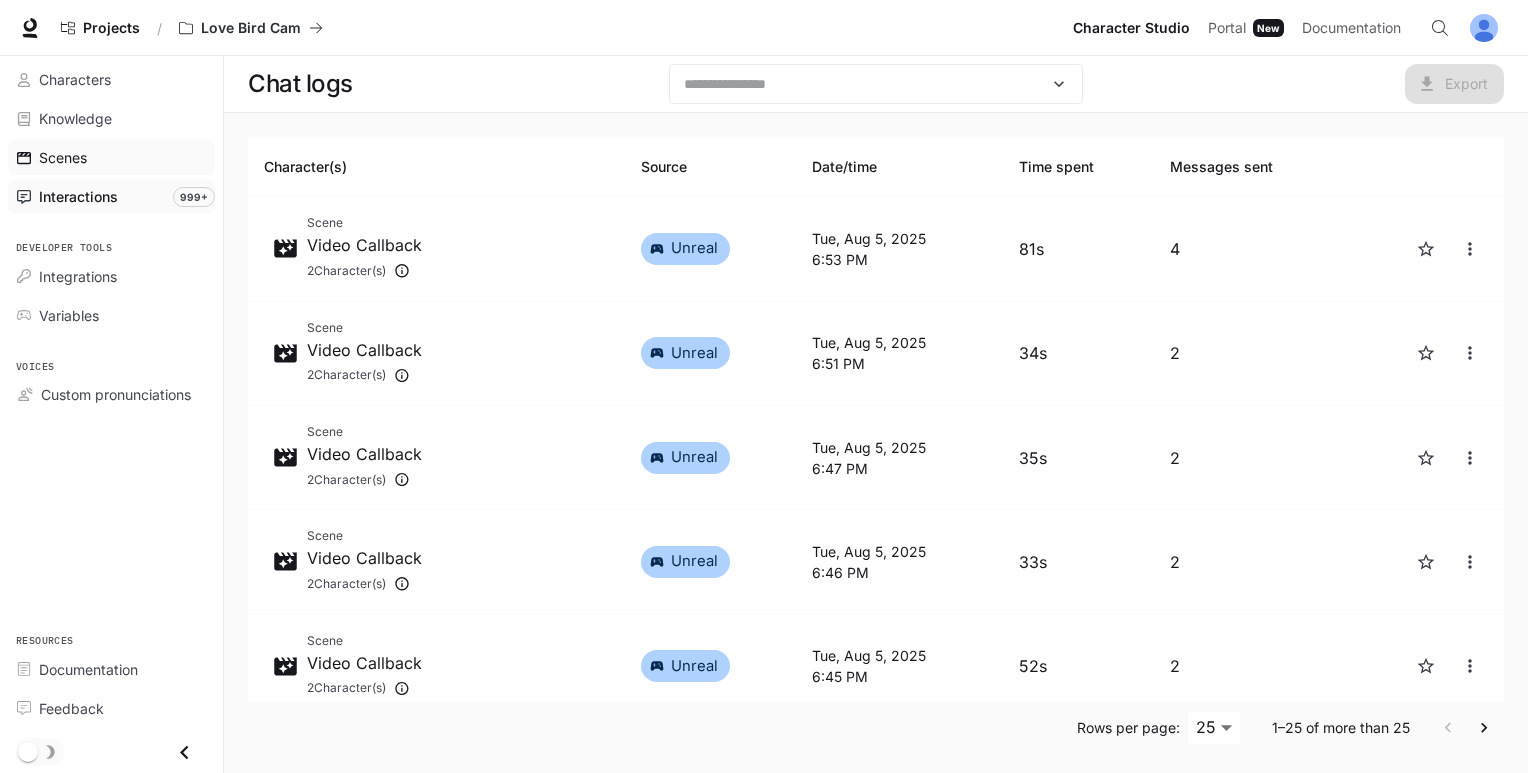 click on "Scenes" at bounding box center (111, 157) 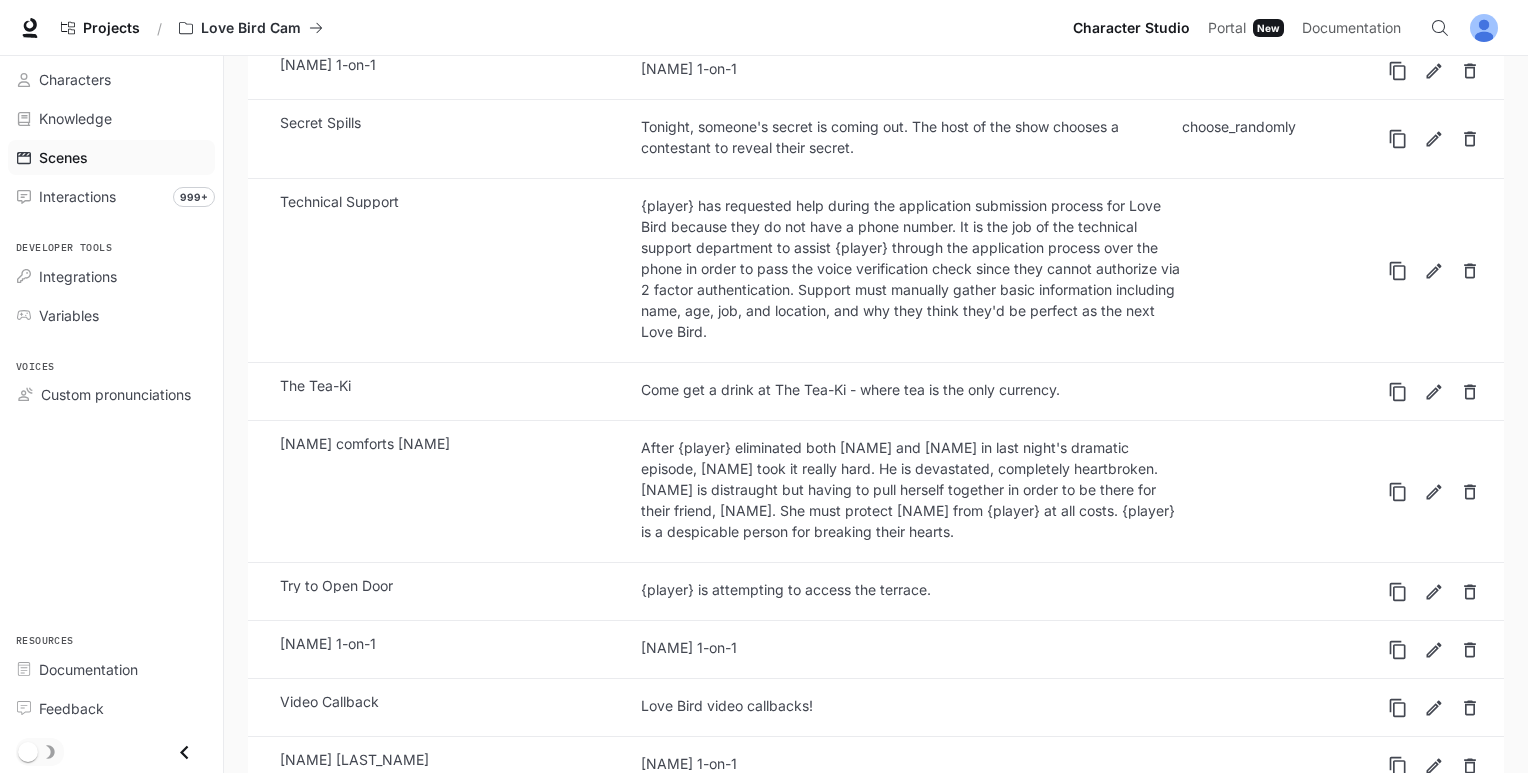 scroll, scrollTop: 3640, scrollLeft: 0, axis: vertical 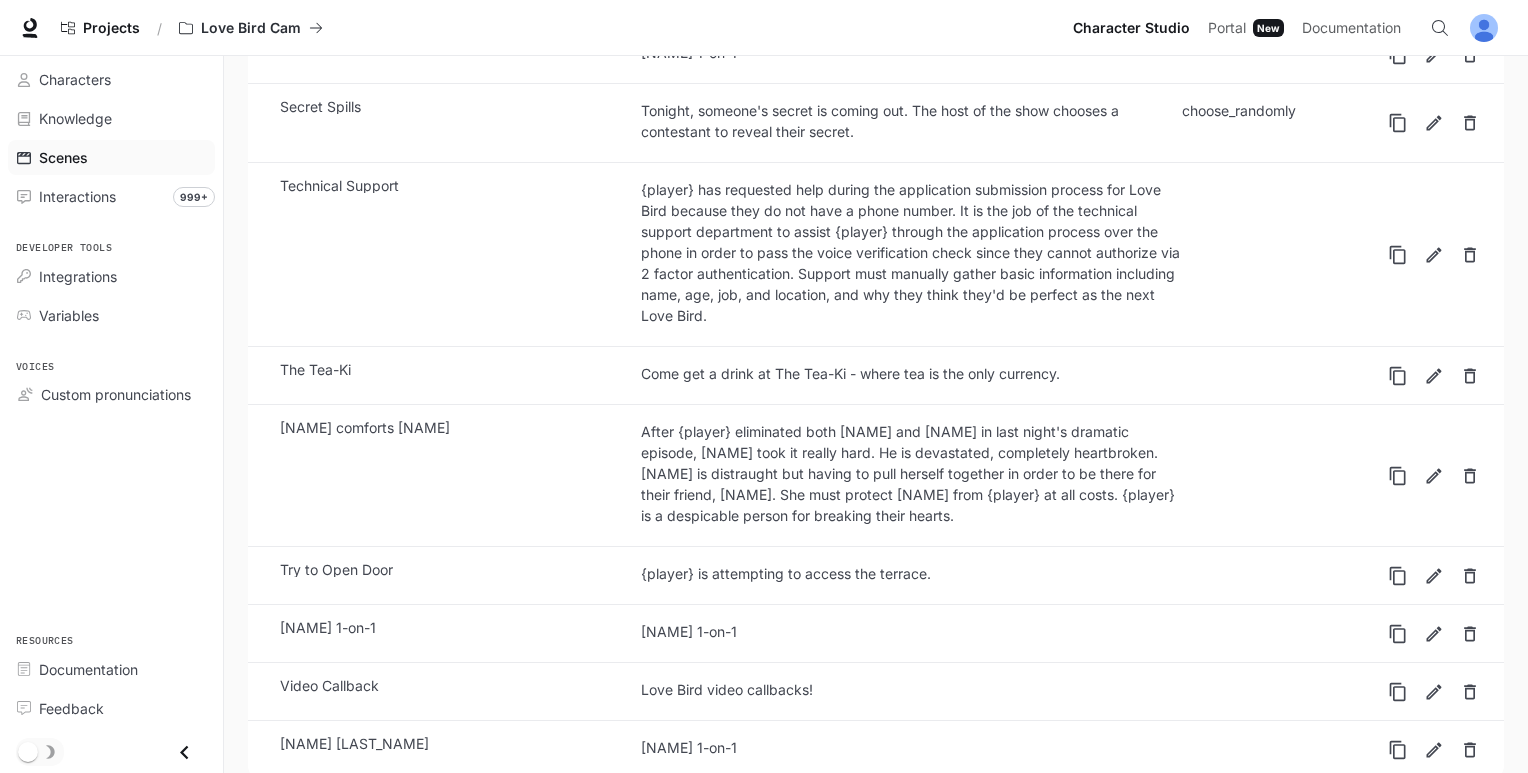 click on "Video Callback Love Bird video callbacks!" at bounding box center (822, 691) 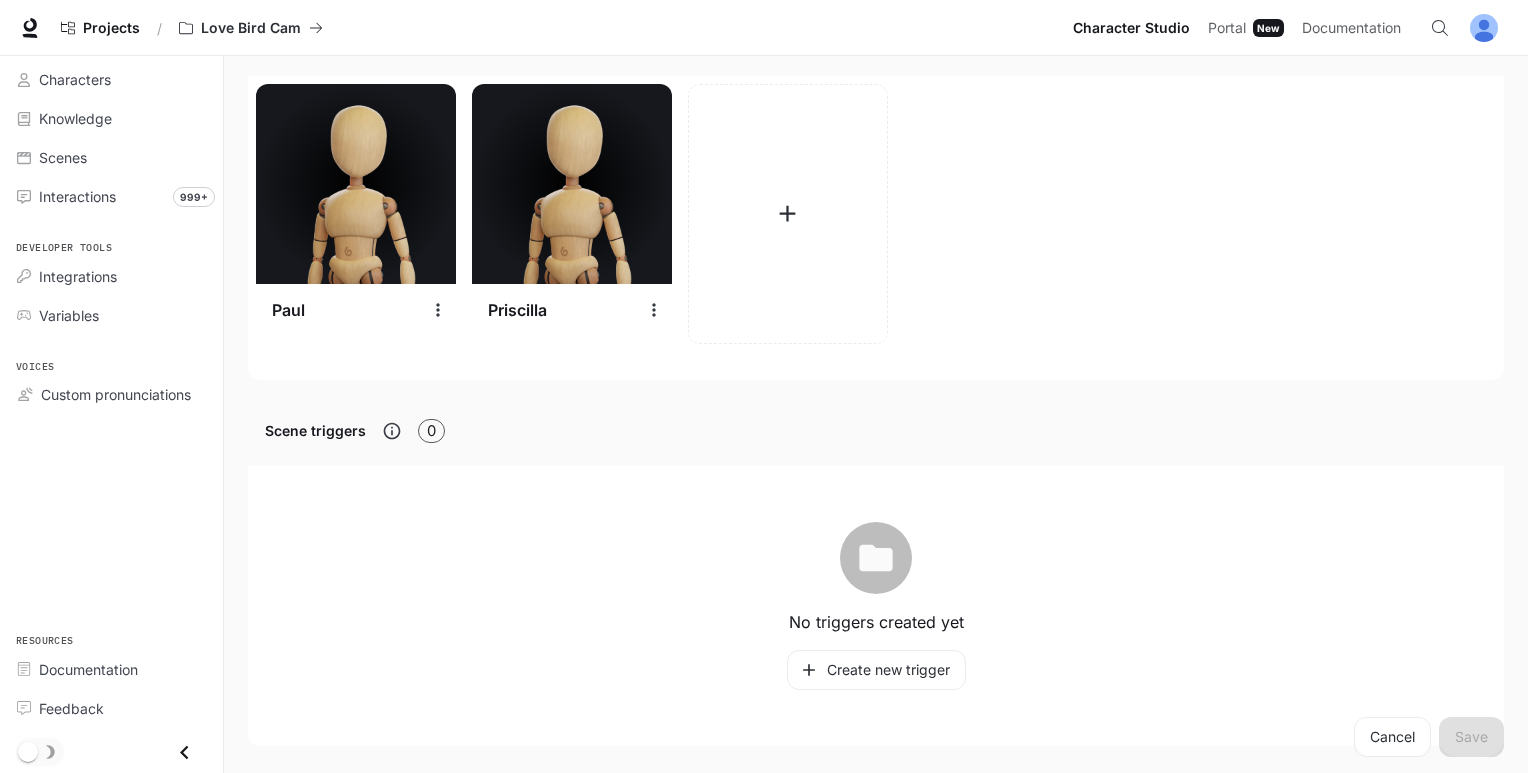 scroll, scrollTop: 834, scrollLeft: 0, axis: vertical 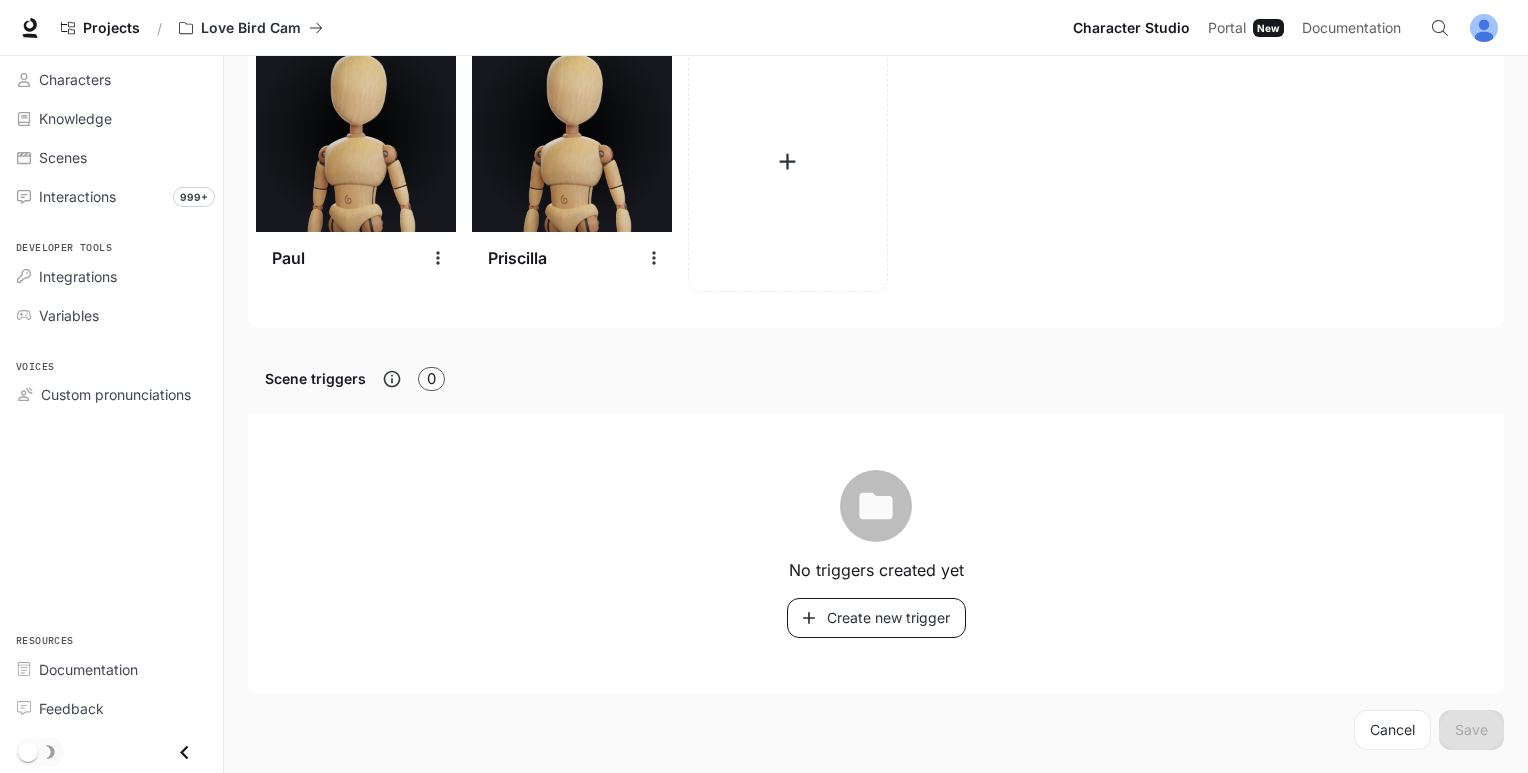 click on "Create new trigger" at bounding box center [876, 618] 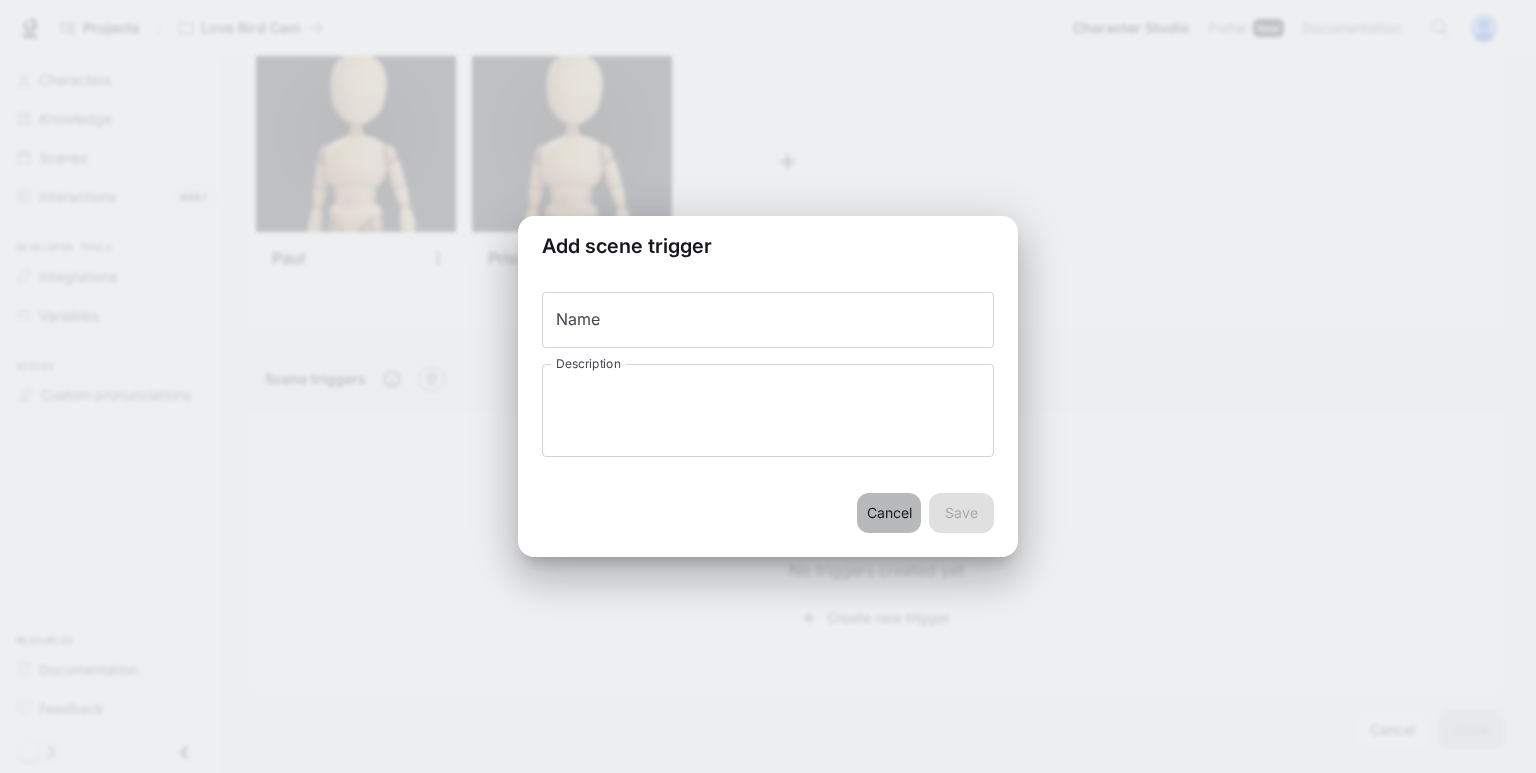 click on "Cancel" at bounding box center [889, 513] 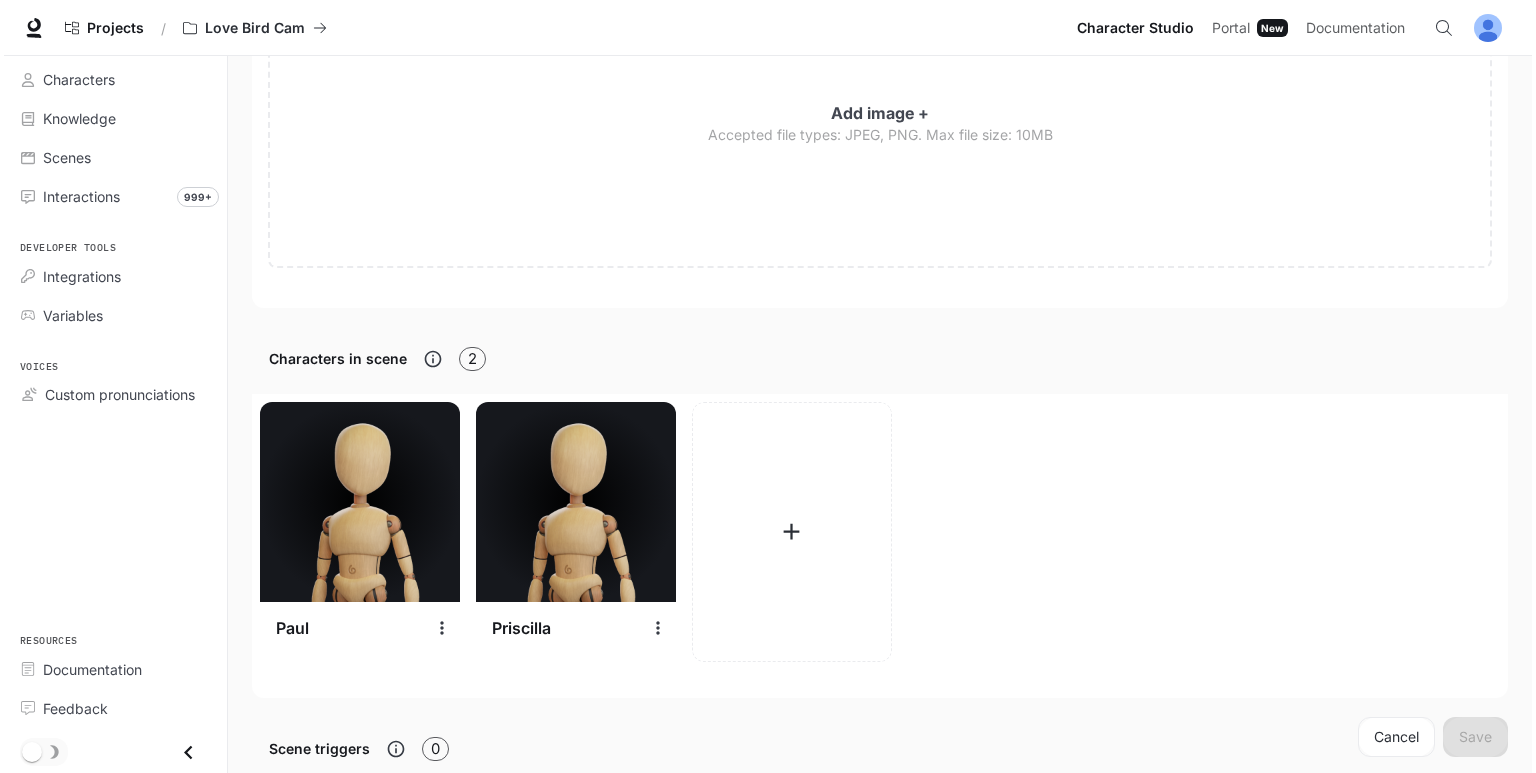 scroll, scrollTop: 0, scrollLeft: 0, axis: both 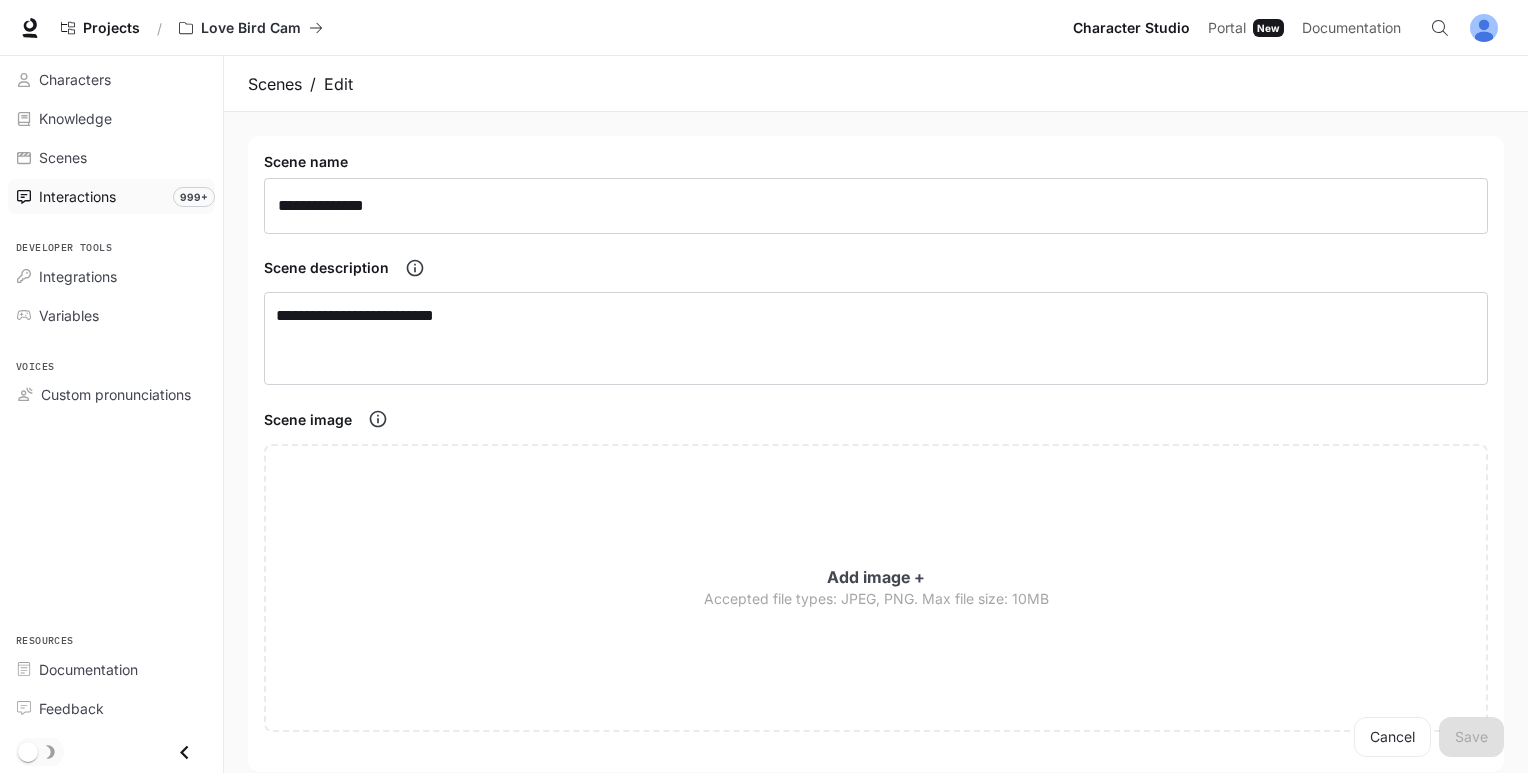 click on "Interactions" at bounding box center [122, 196] 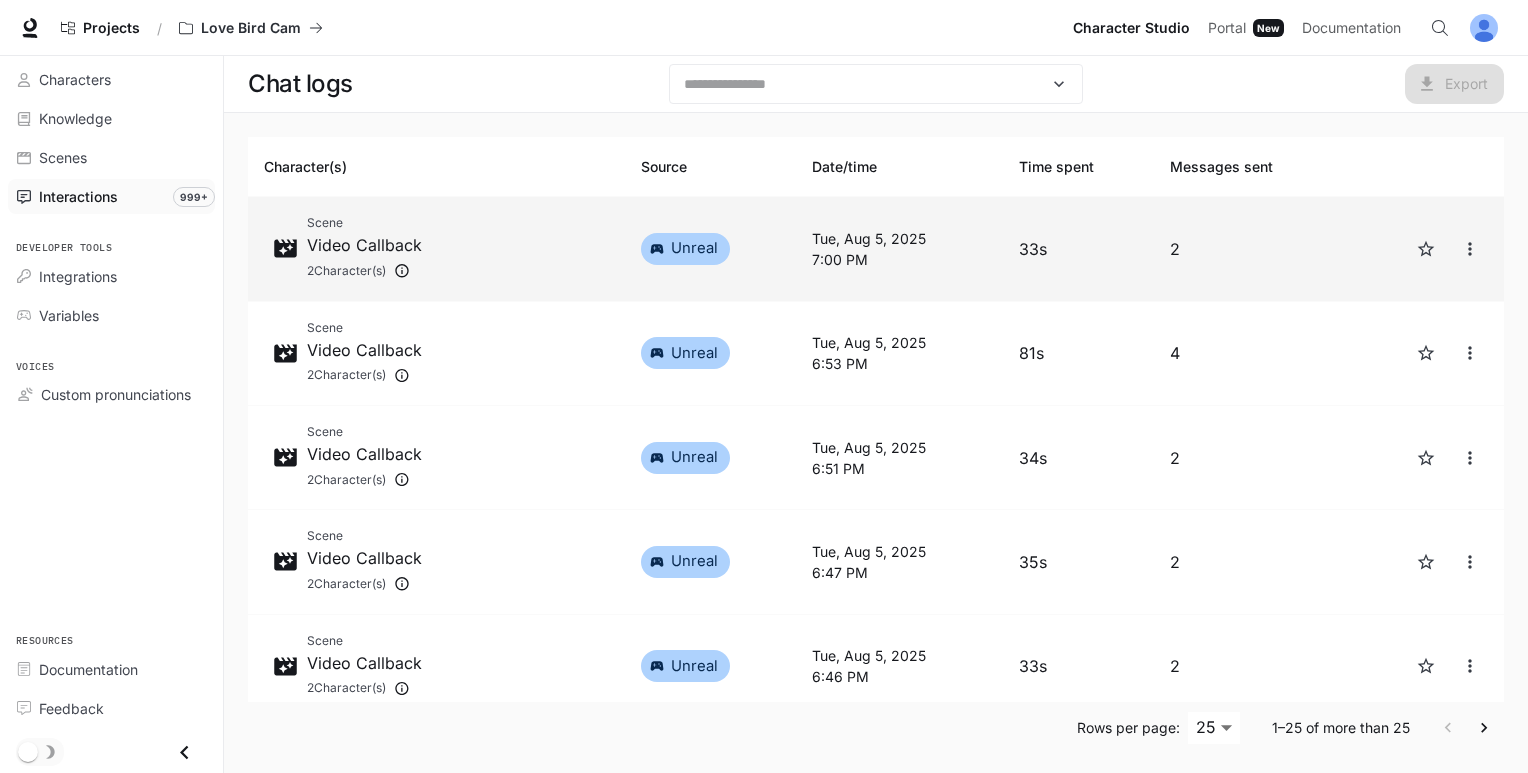 click on "Tue, Aug 5, 2025 7:00 PM" at bounding box center (899, 249) 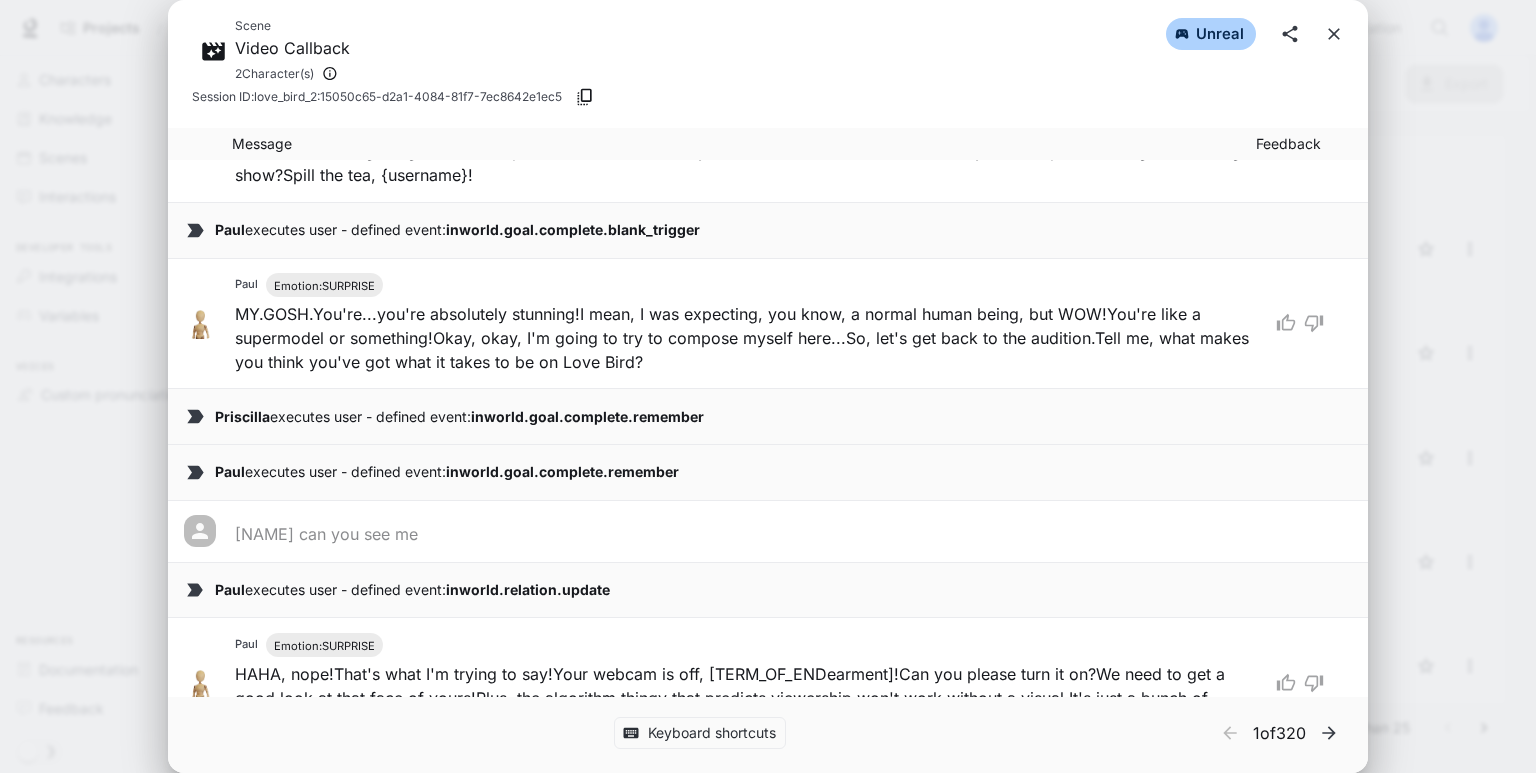 scroll, scrollTop: 531, scrollLeft: 0, axis: vertical 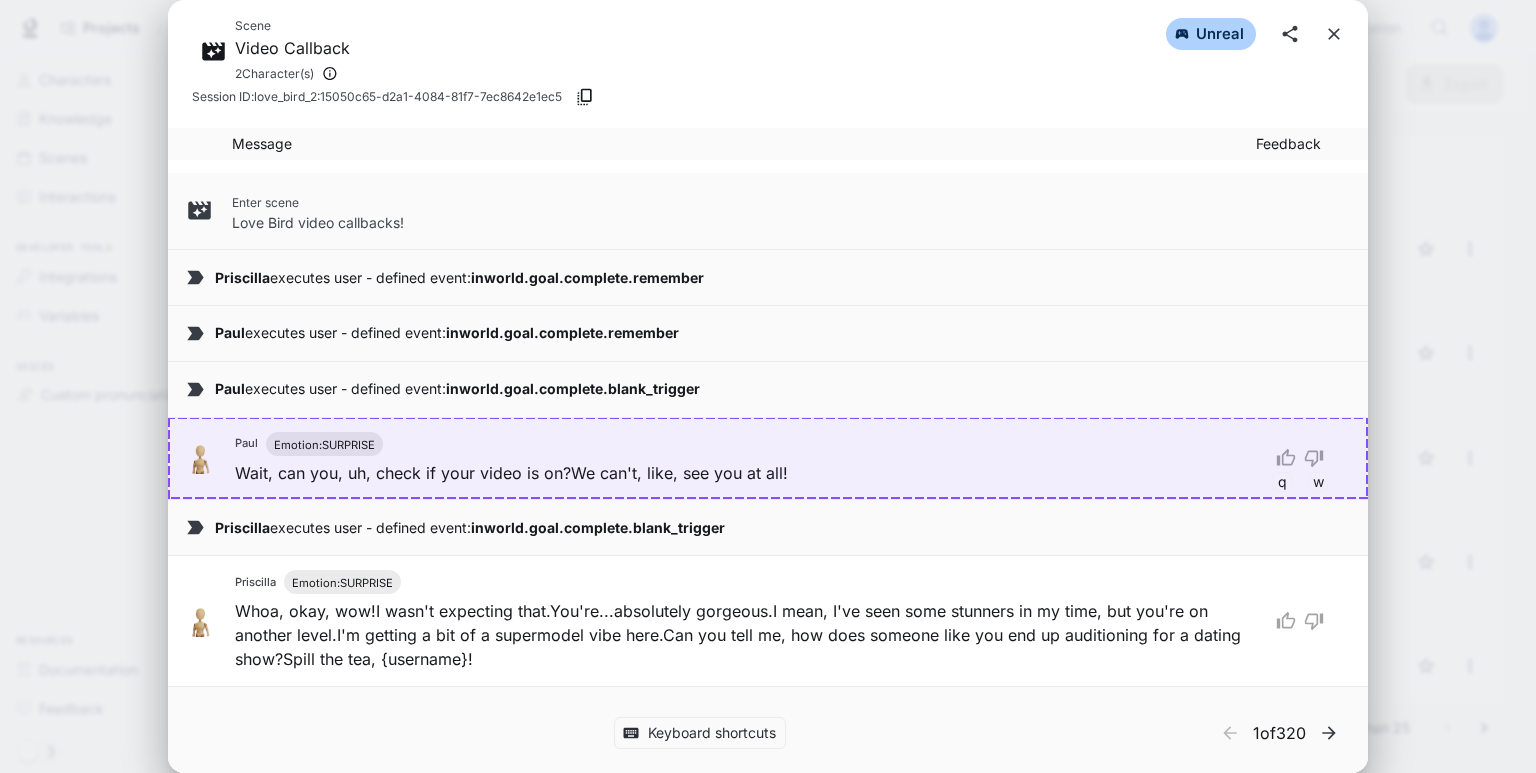 click on "Scene Video Callback 2  Character(s) unreal Session ID:  love_bird_2:15050c65-d2a1-4084-81f7-7ec8642e1ec5 Message Feedback Enter scene Love Bird video callbacks! Priscilla  executes user - defined event:  inworld.goal.complete.remember   Paul  executes user - defined event:  inworld.goal.complete.remember   Paul  executes user - defined event:  inworld.goal.complete.blank_trigger   Paul Emotion:  SURPRISE Wait, can you, uh, check if your video is on?  We can't, like, see you at all! q w Priscilla  executes user - defined event:  inworld.goal.complete.blank_trigger   Priscilla Emotion:  SURPRISE Whoa, okay, wow!  I wasn't expecting that.  You're...  absolutely gorgeous.  I mean, I've seen some stunners in my time, but you're on another level.  I'm getting a bit of a supermodel vibe here.  Can you tell me, how does someone like you end up auditioning for a dating show?  Spill the tea, {username}! Paul  executes user - defined event:  inworld.goal.complete.blank_trigger   Paul Emotion:  SURPRISE MY.  GOSH." at bounding box center (768, 386) 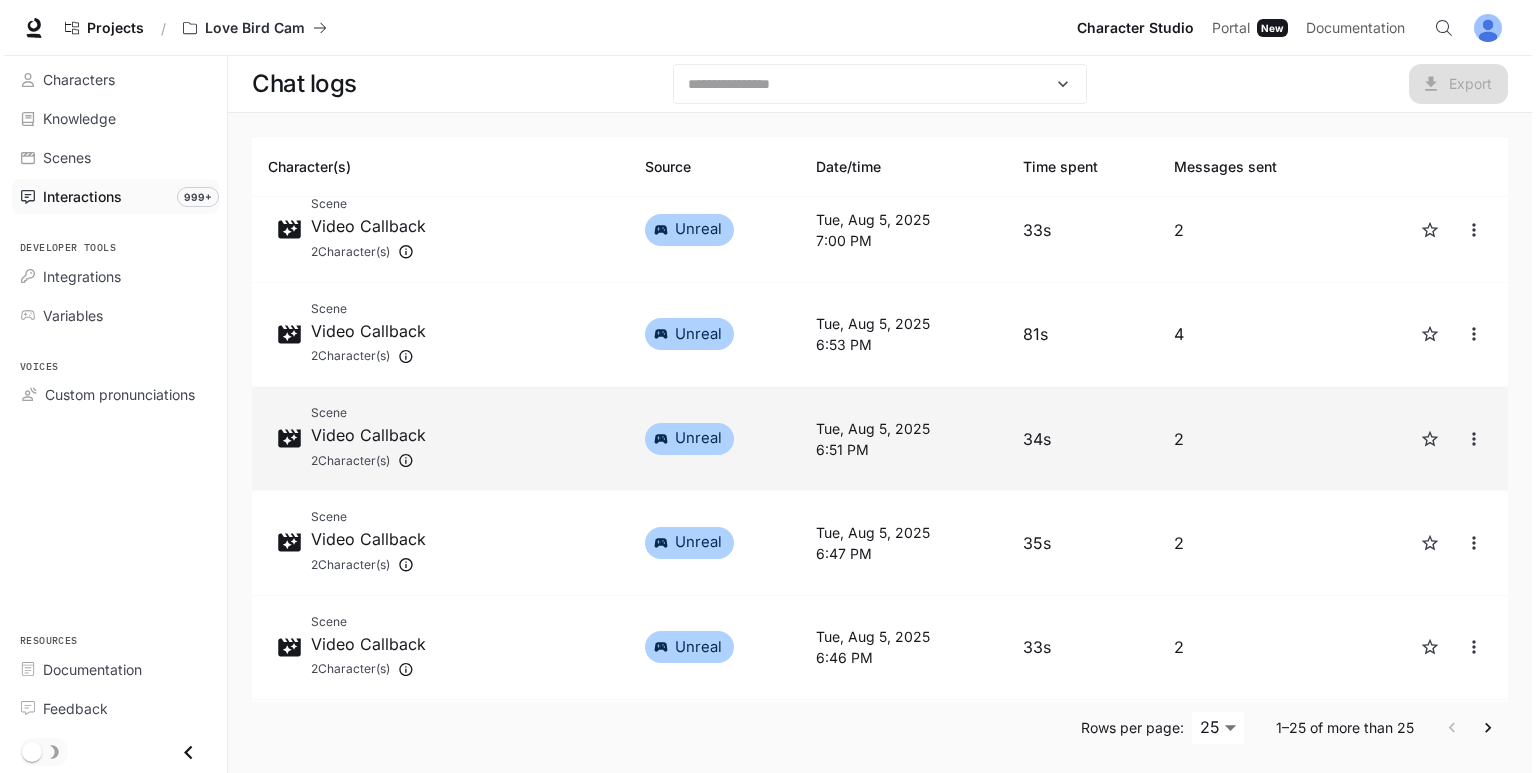 scroll, scrollTop: 0, scrollLeft: 0, axis: both 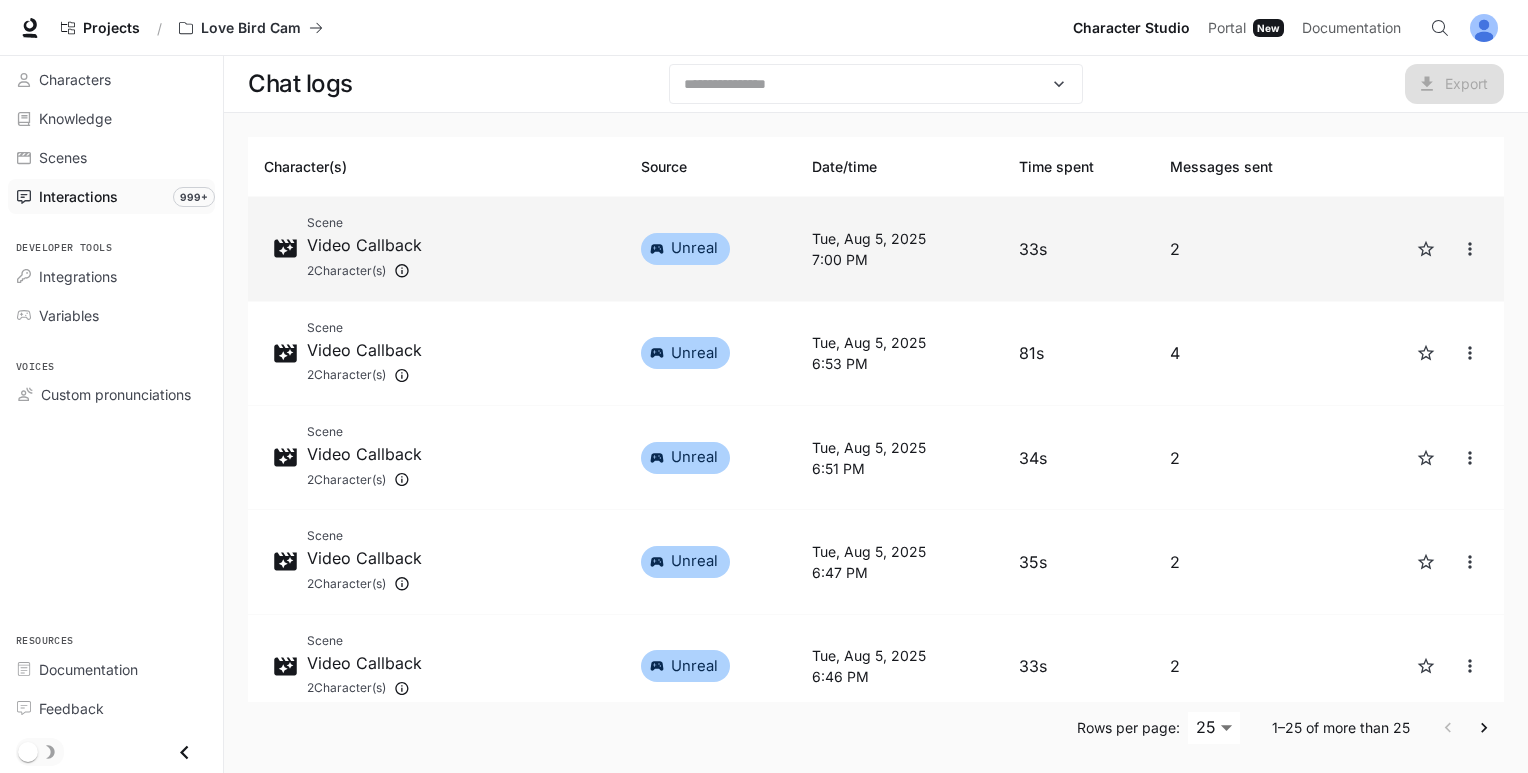 click on "Scene Video Callback 2  Character(s)" at bounding box center (436, 248) 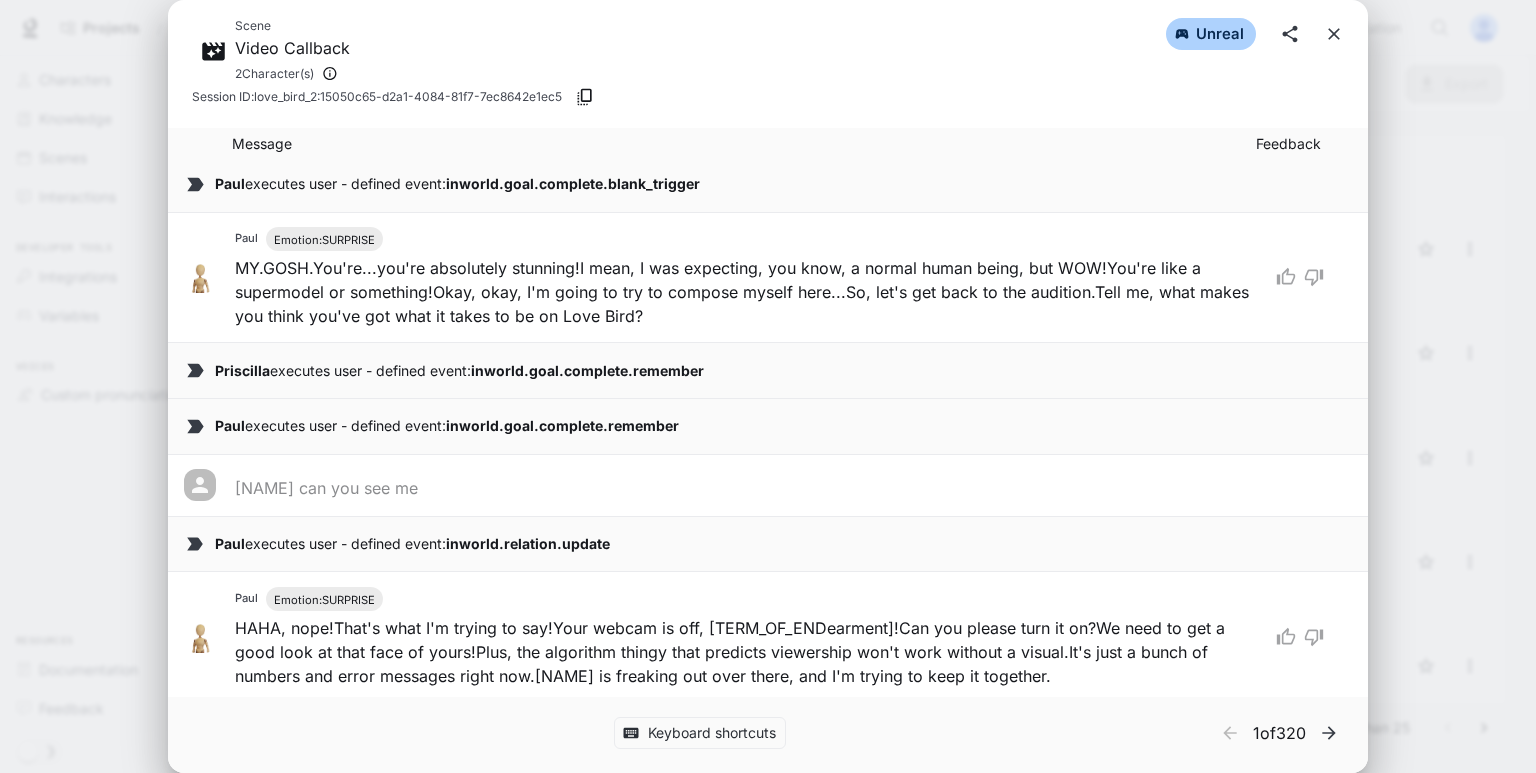 scroll, scrollTop: 531, scrollLeft: 0, axis: vertical 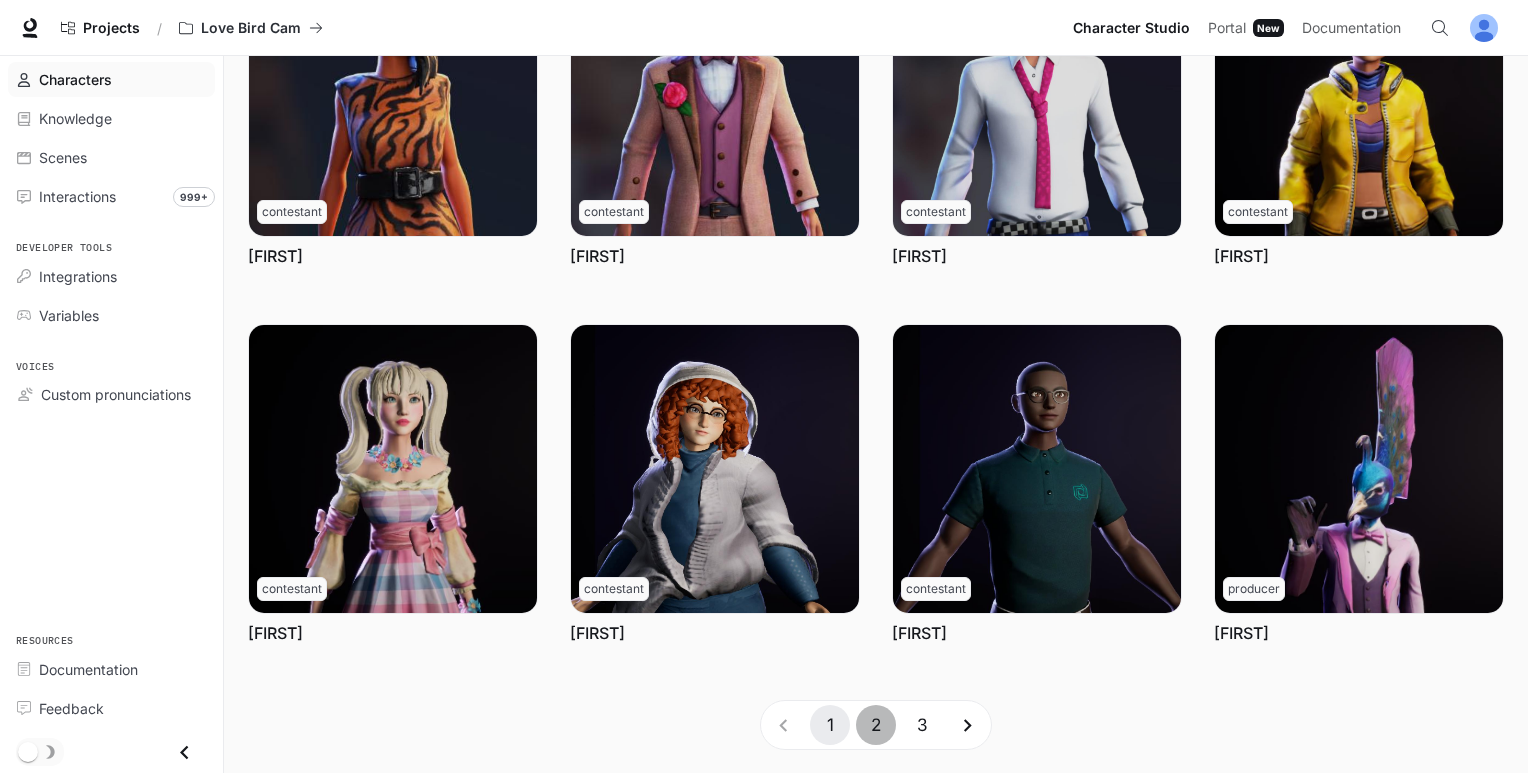 click on "2" at bounding box center [876, 725] 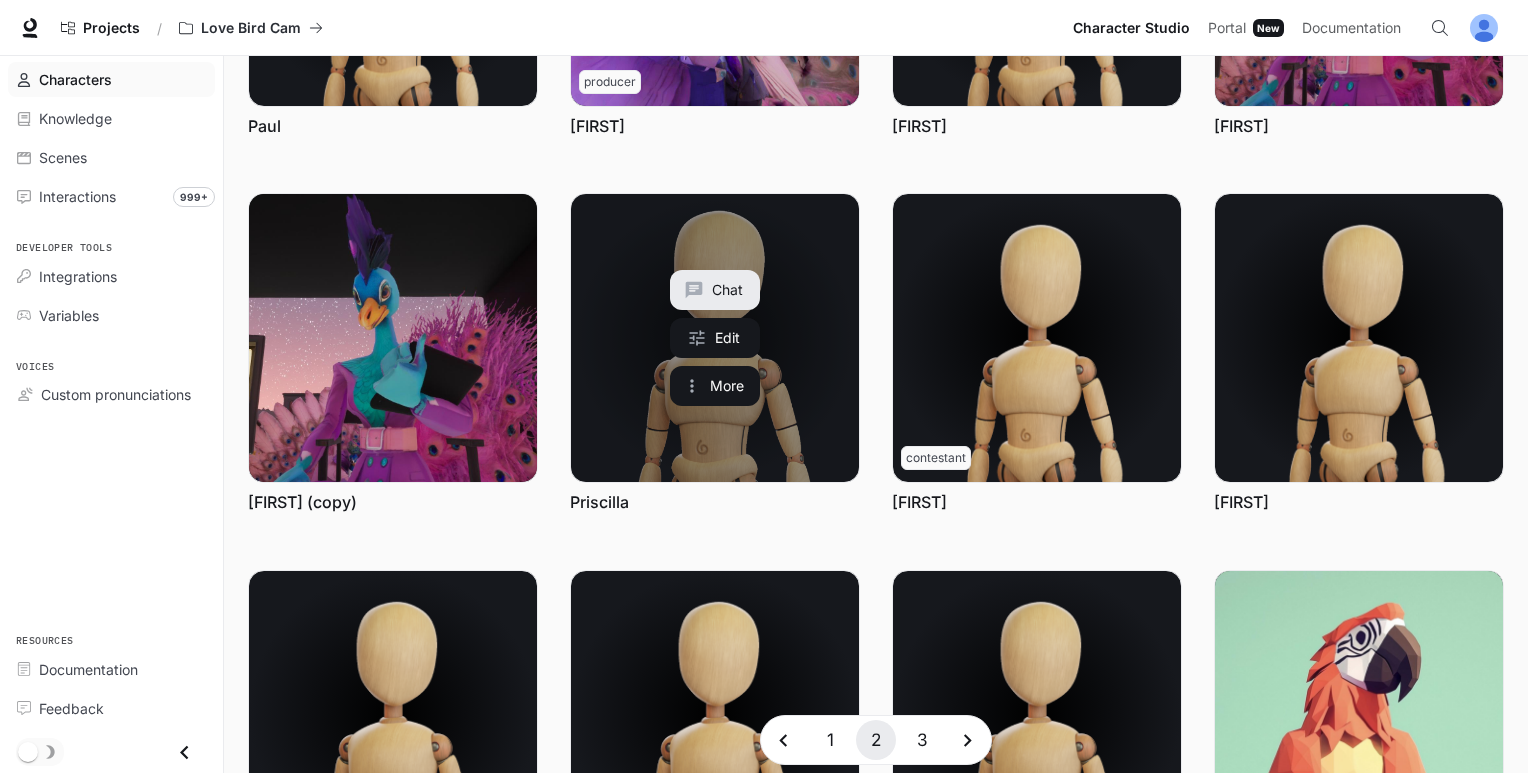 scroll, scrollTop: 266, scrollLeft: 0, axis: vertical 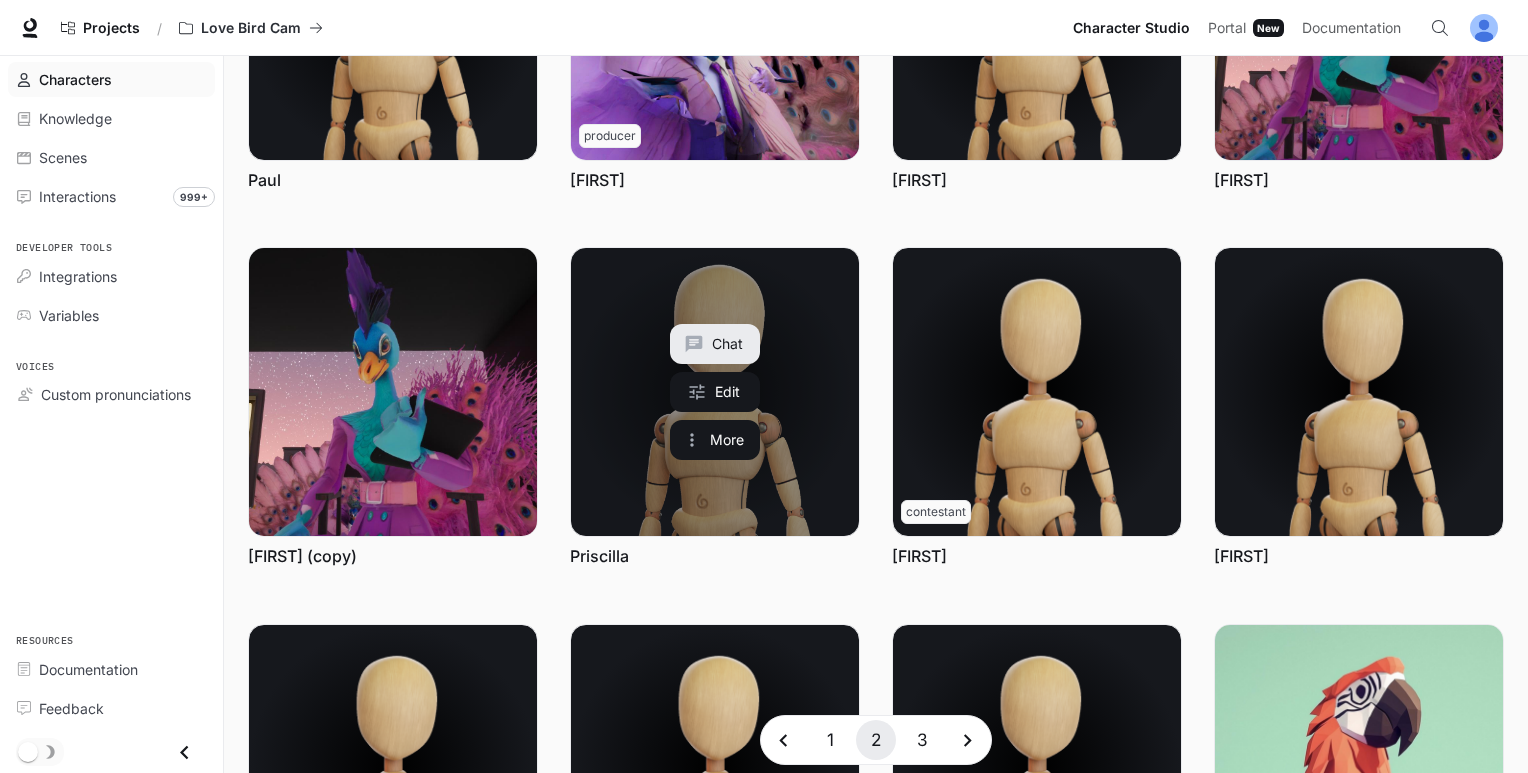 click at bounding box center (715, 392) 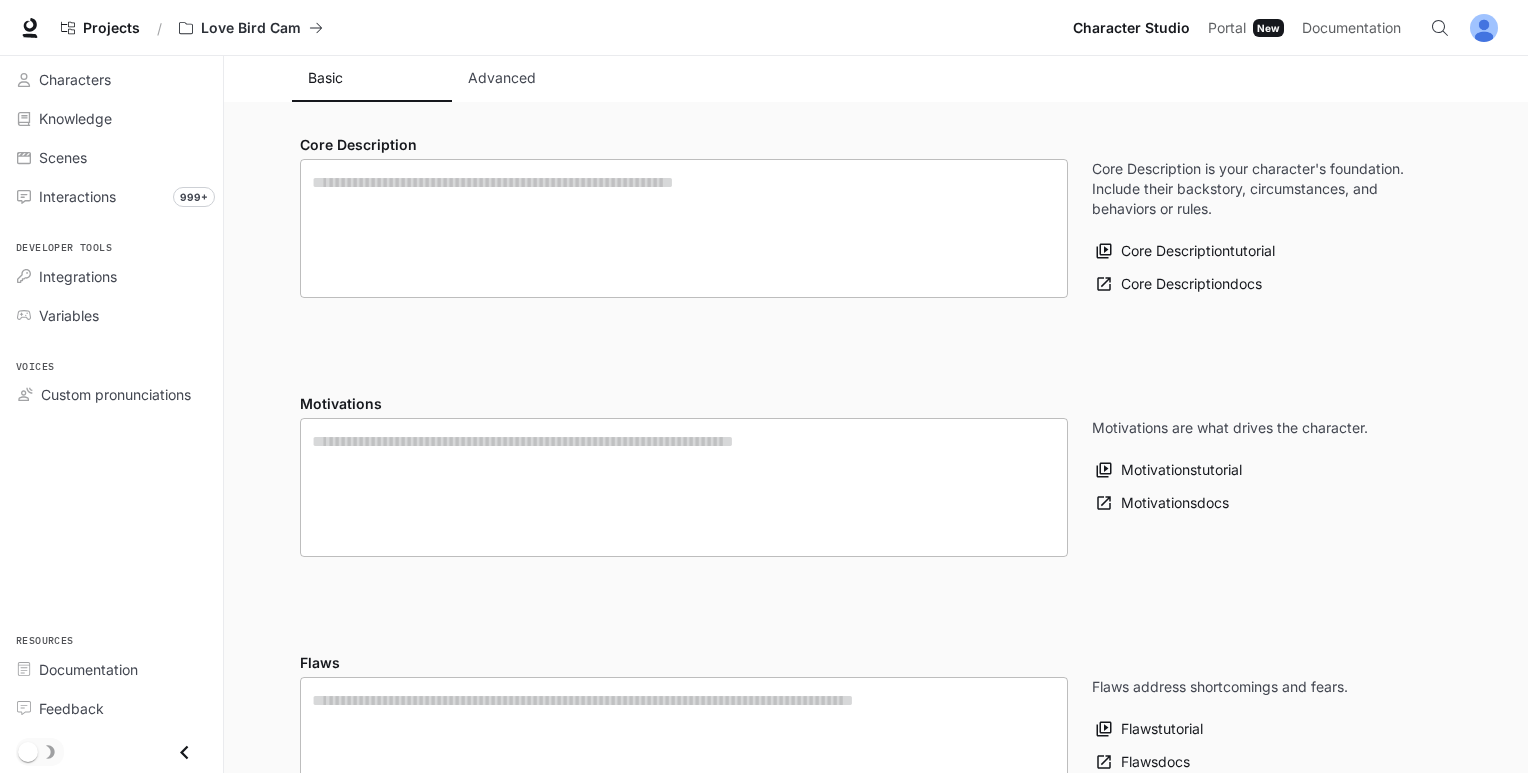 scroll, scrollTop: 0, scrollLeft: 0, axis: both 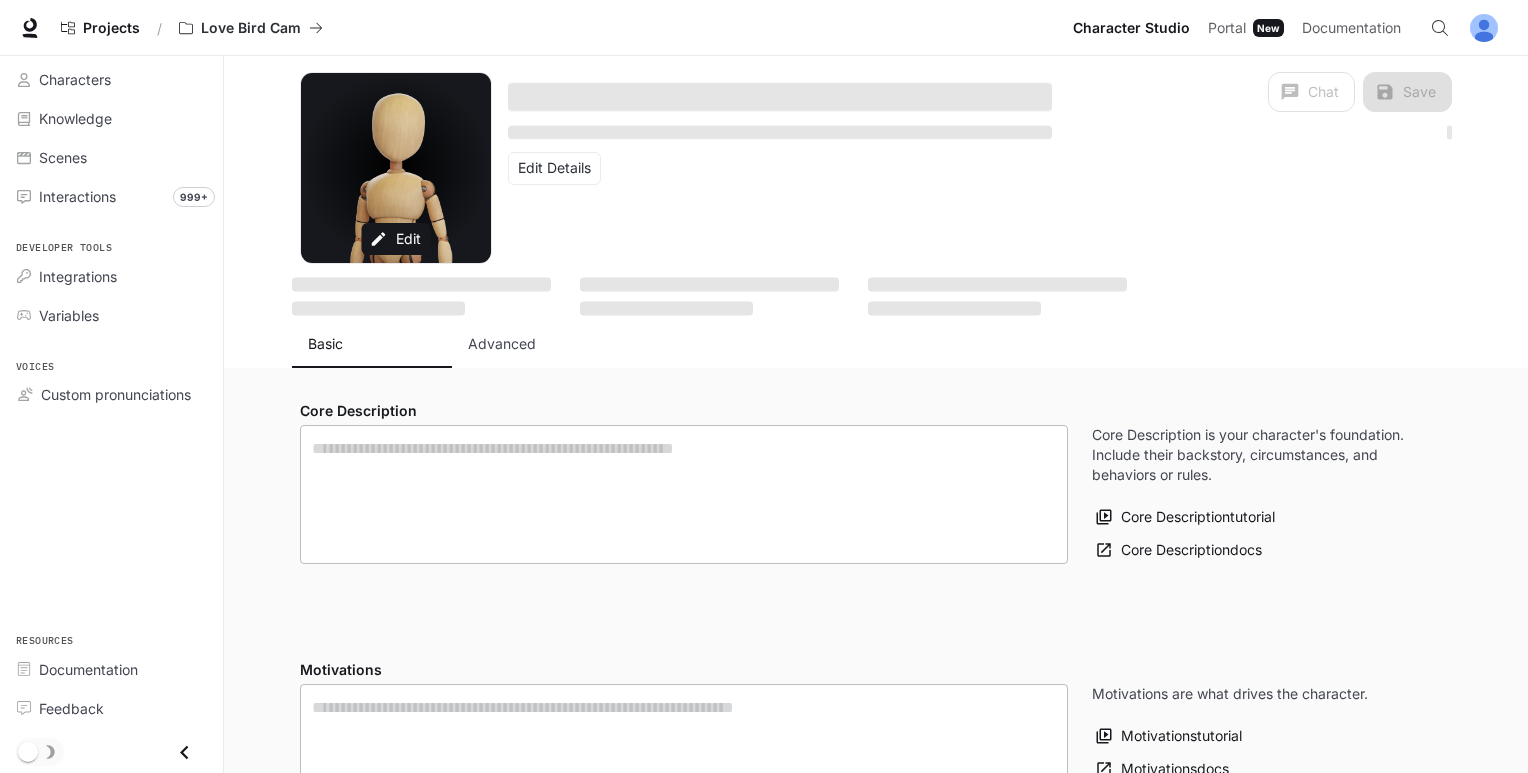 type on "**********" 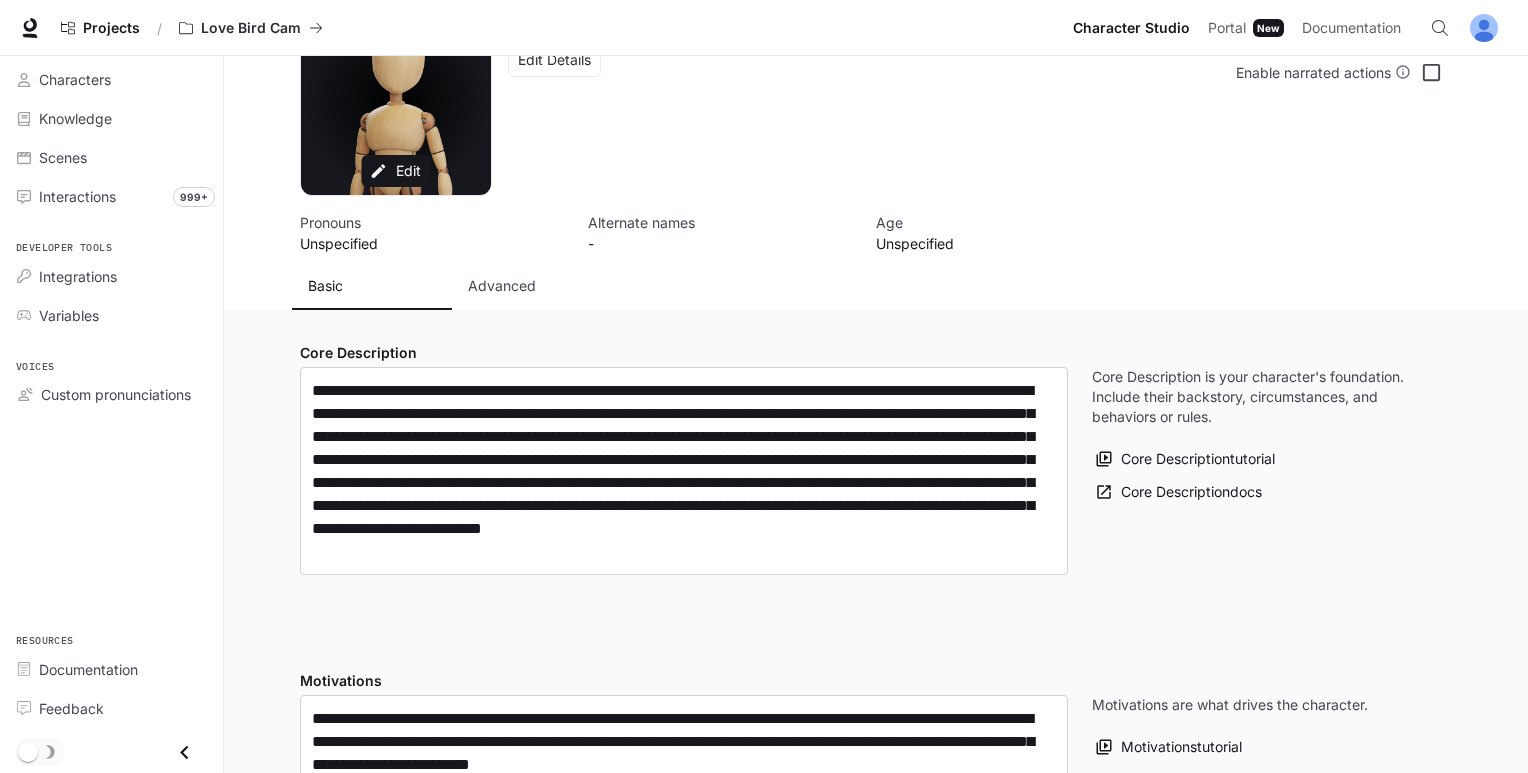 type on "**********" 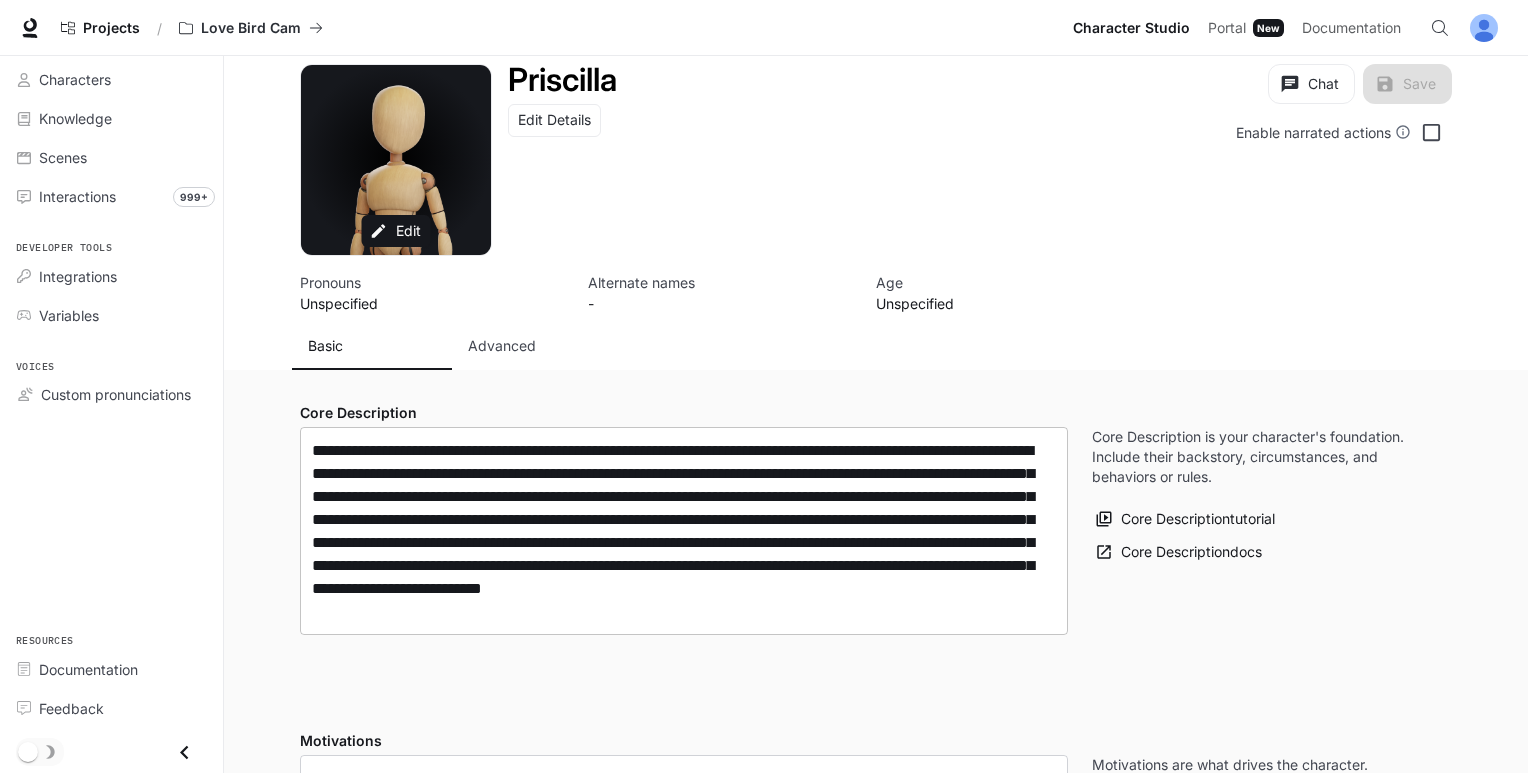 scroll, scrollTop: 0, scrollLeft: 0, axis: both 